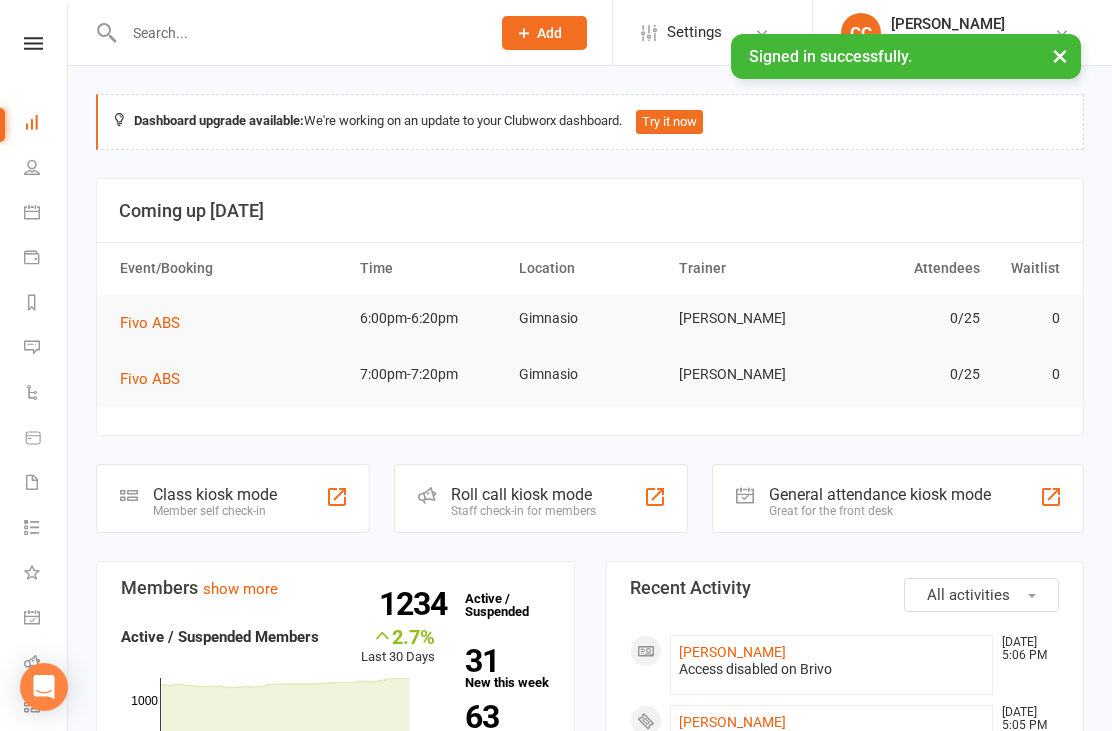 scroll, scrollTop: 0, scrollLeft: 0, axis: both 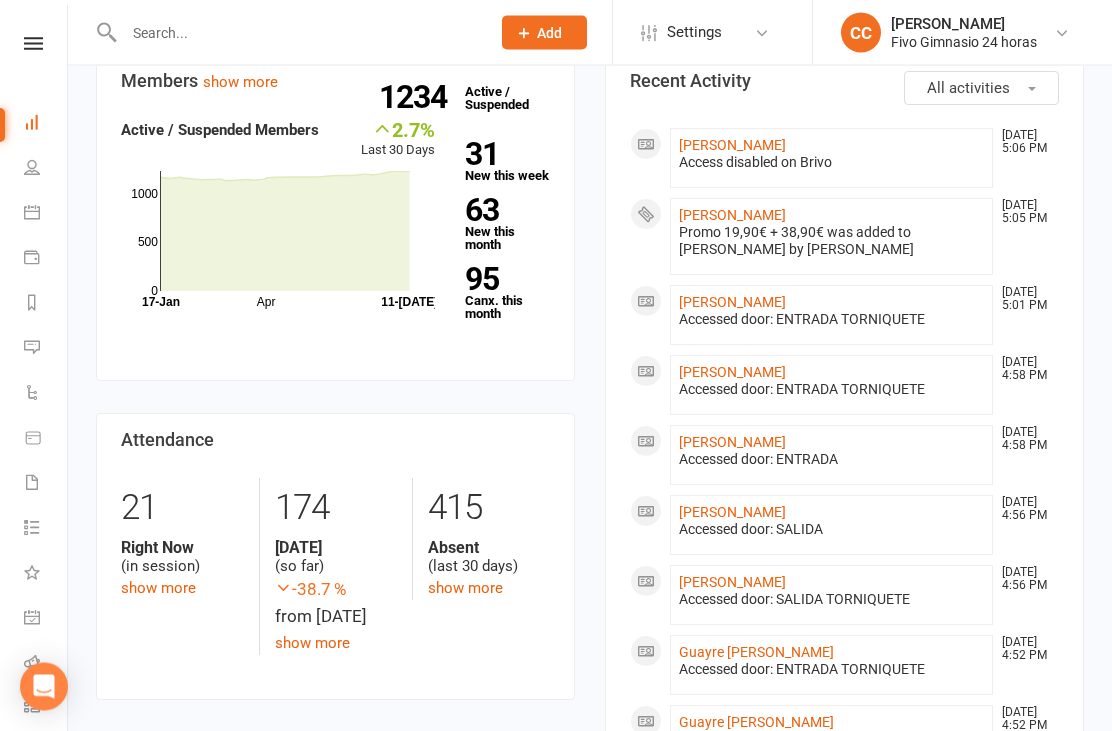 click on "[PERSON_NAME]" 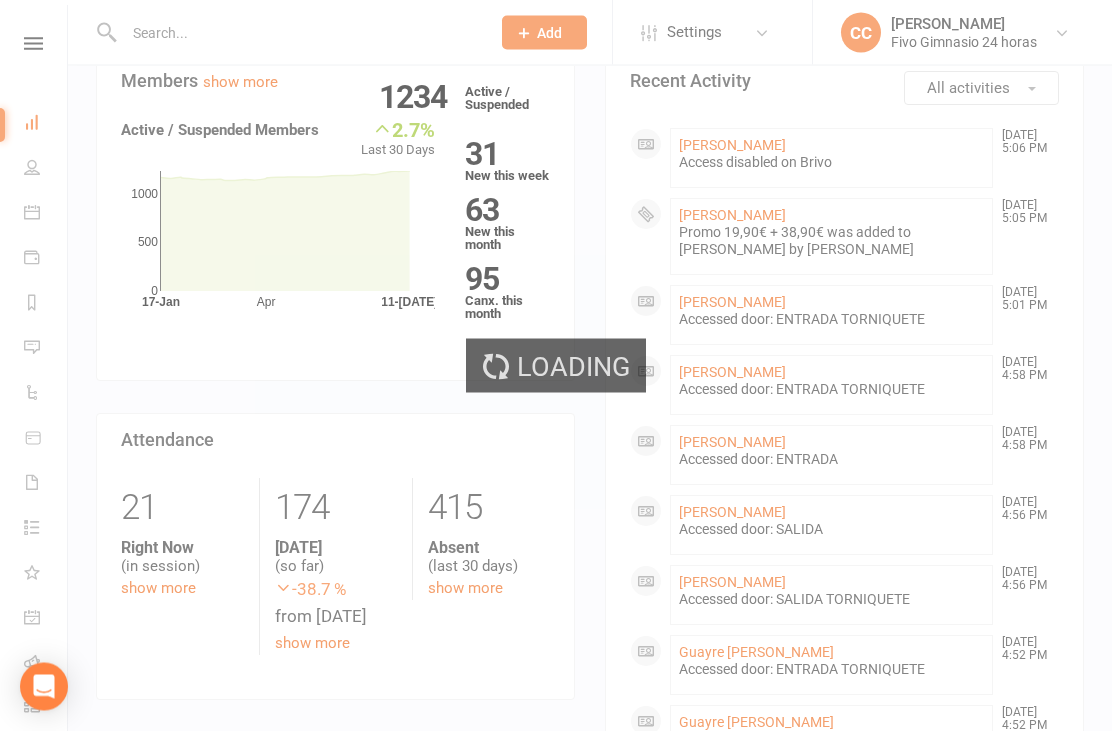 scroll, scrollTop: 507, scrollLeft: 0, axis: vertical 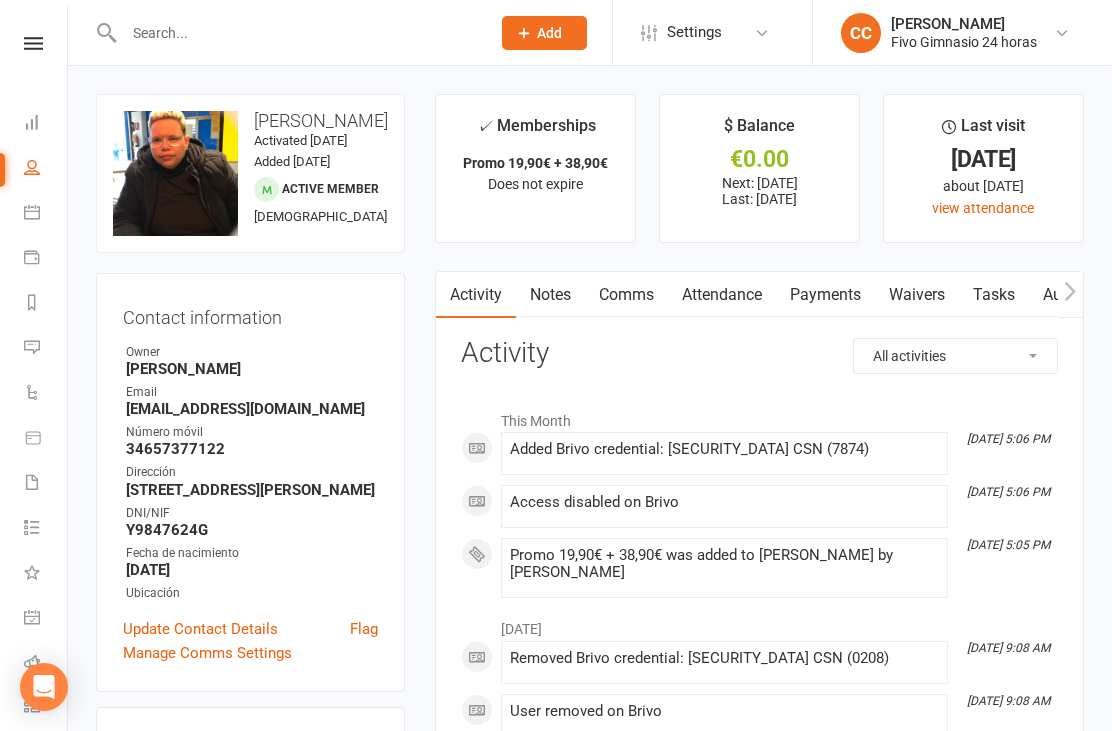 click on "Waivers" at bounding box center (917, 295) 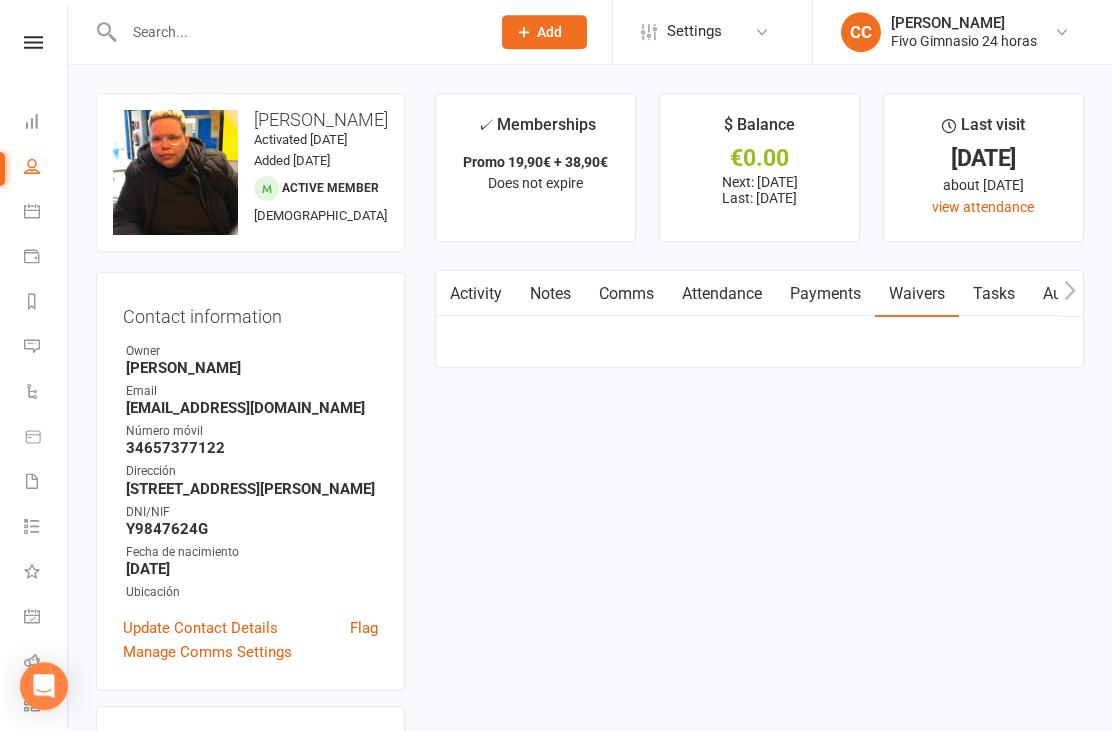 scroll, scrollTop: 64, scrollLeft: 0, axis: vertical 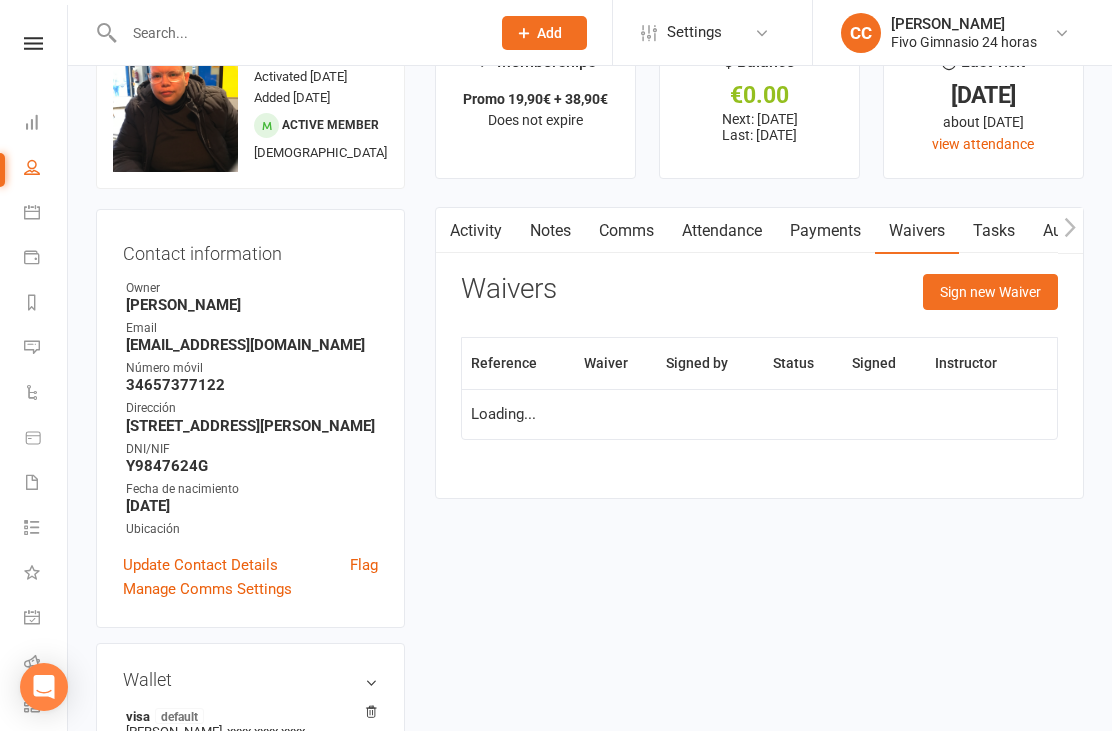 click on "Sign new Waiver" at bounding box center [990, 292] 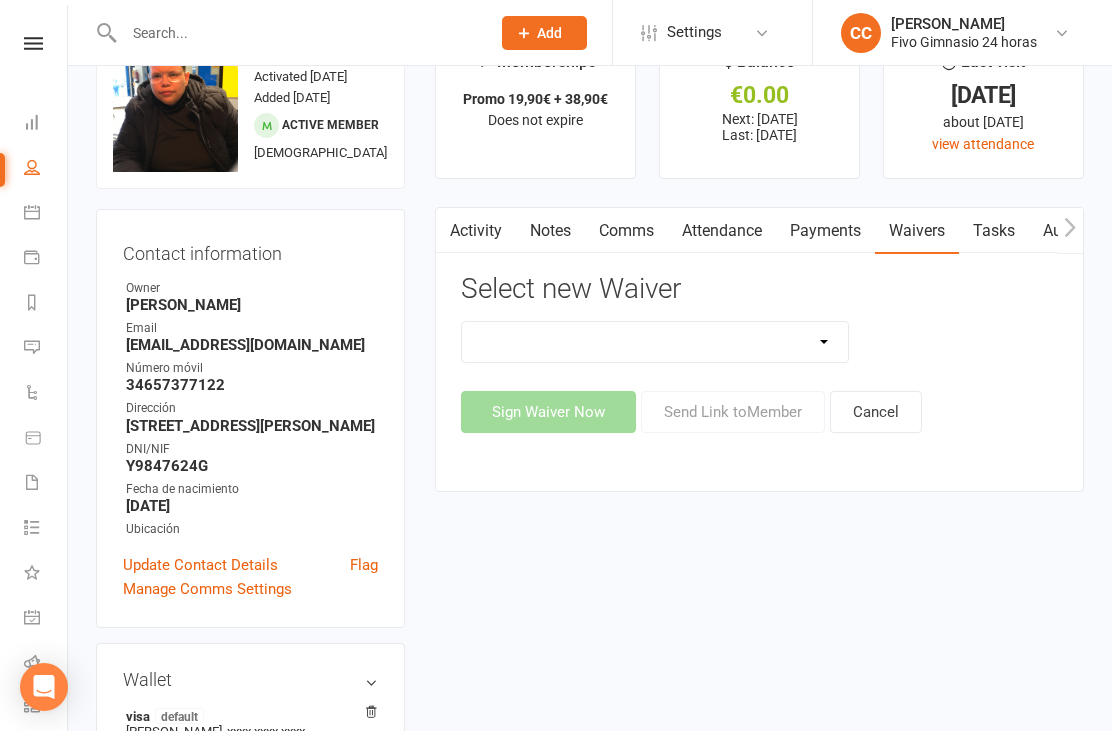 click on "Actualización De Datos De Pago Alta Online Certificación Finalización Contrato Certificación Finalización Contrato Y Devolución Entrenamiento Personal Influencer Contrato De Colaboración Lgpd Candidatos Monitor Lgpd Prospectos Nuevo Miembro (Adulto) Nuevo Miembro (Adulto Sin Wallet) Nuevo Miembro (Menor) [GEOGRAPHIC_DATA] (Menor) (No usar) Nuevo Miembro (Menor sin Wallet) Reembolso De Membresia Reembolso De Membresia 44.90€" at bounding box center (655, 342) 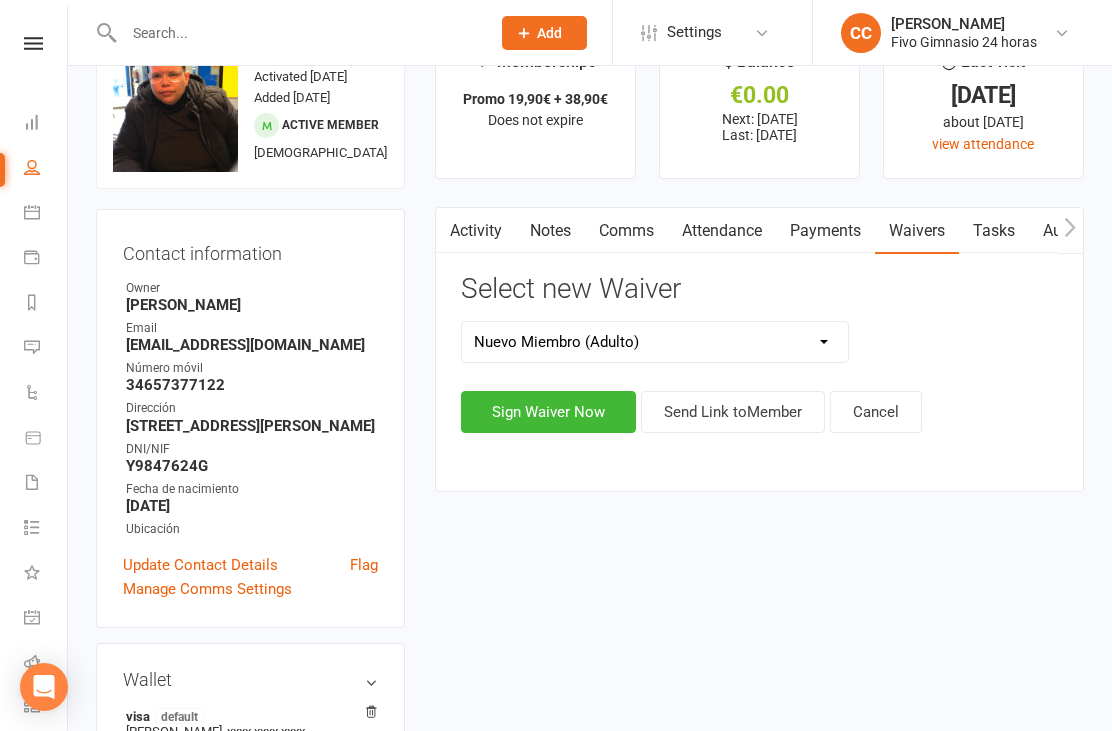 click on "Sign Waiver Now" at bounding box center (548, 412) 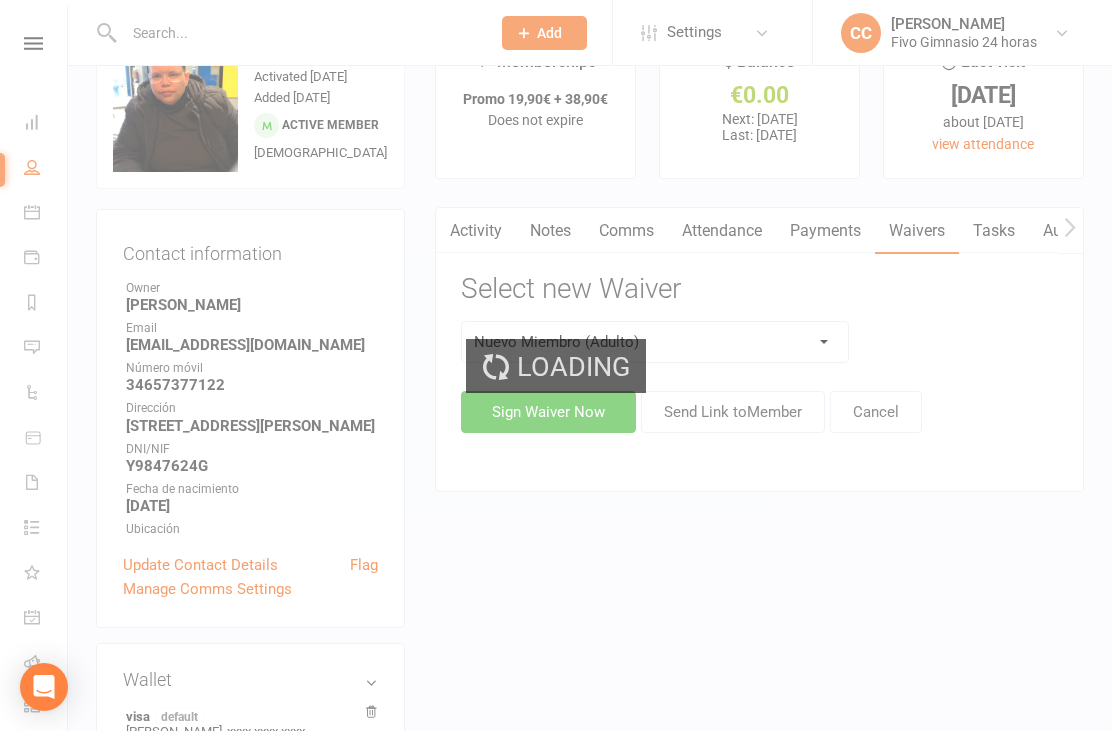 scroll, scrollTop: 0, scrollLeft: 0, axis: both 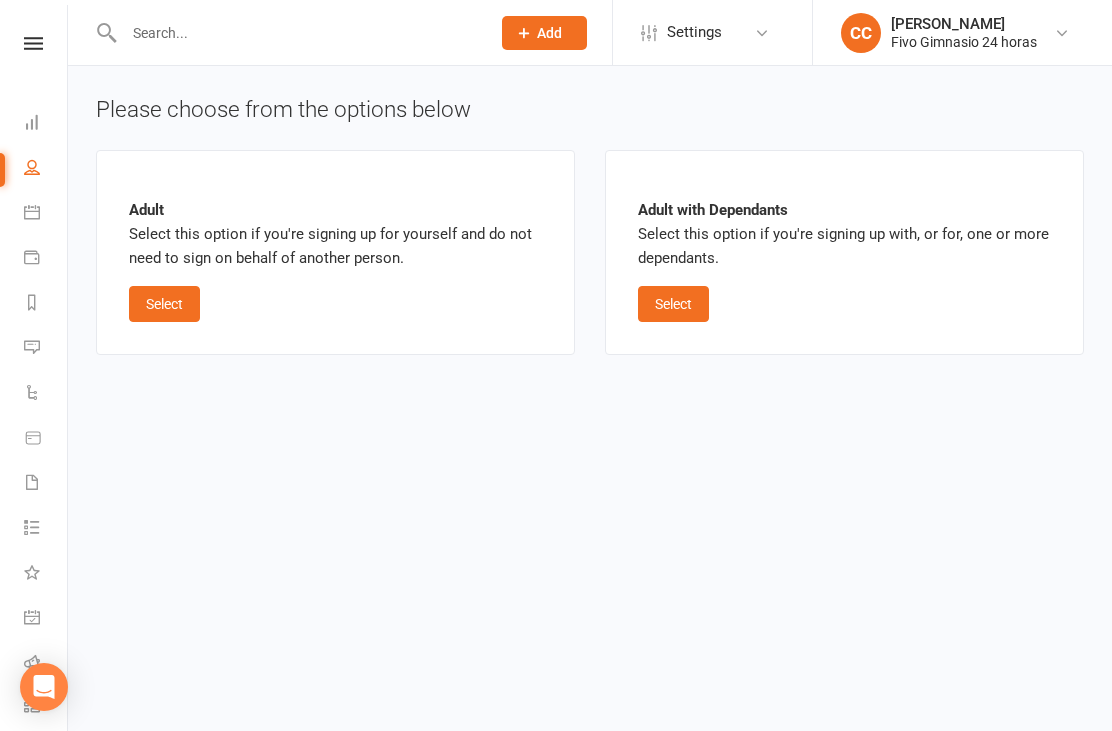 click on "Select" at bounding box center [164, 304] 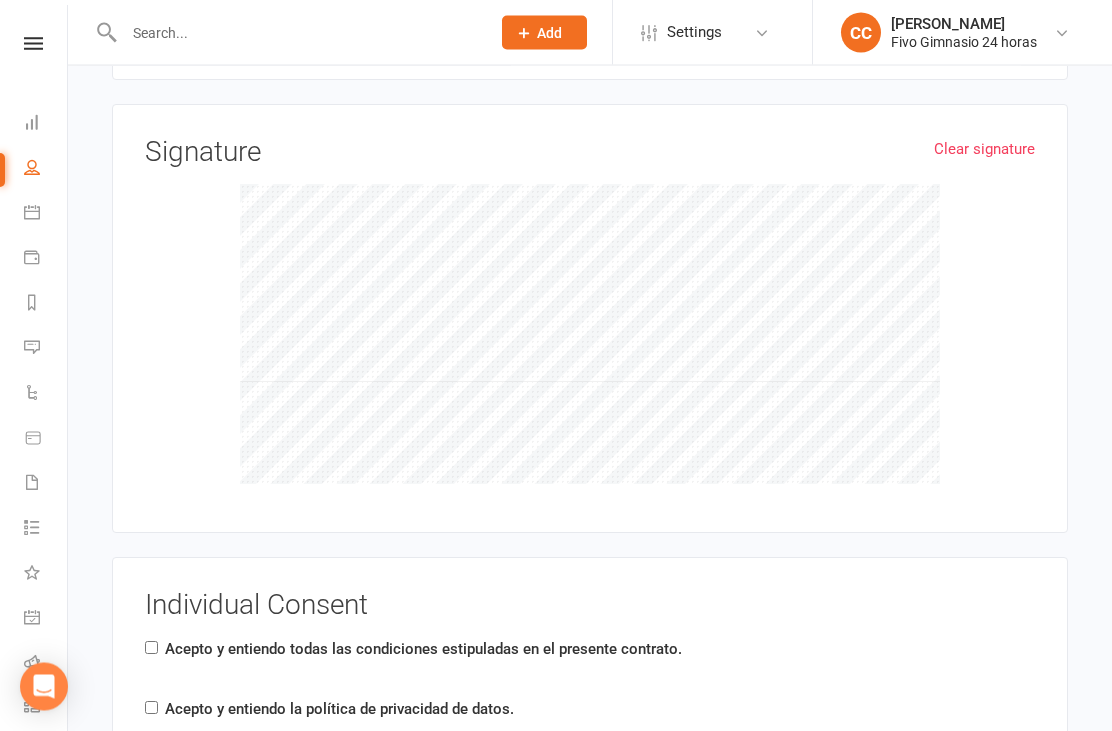scroll, scrollTop: 2587, scrollLeft: 0, axis: vertical 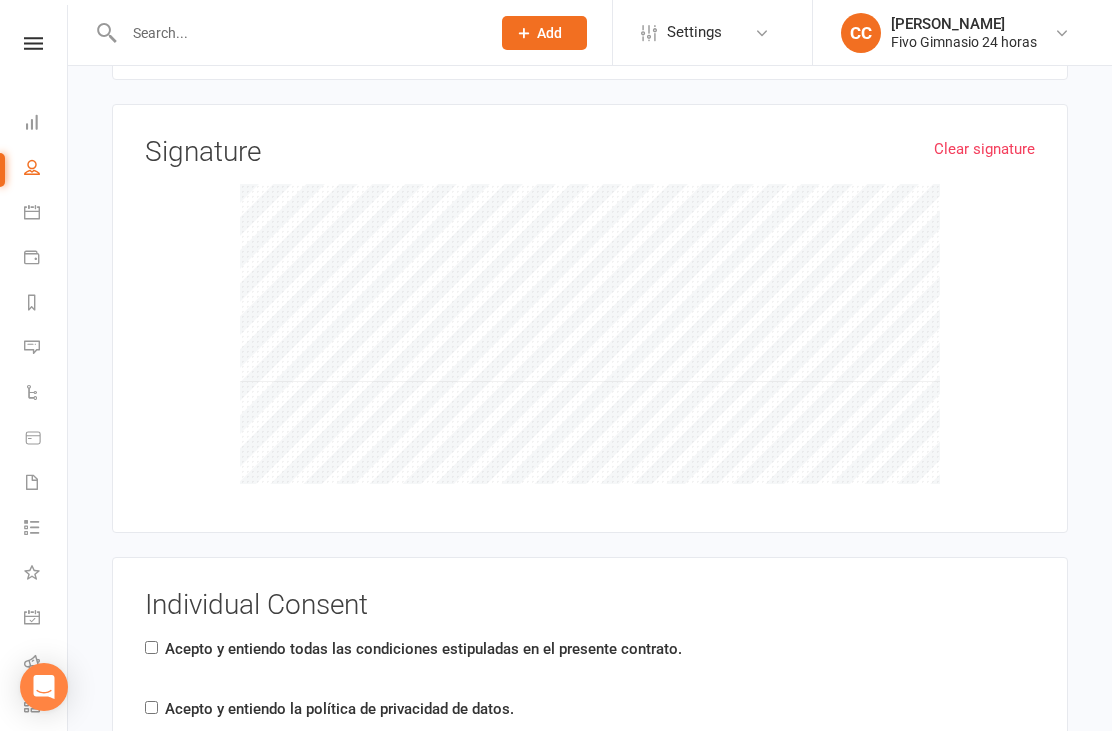 click on "Acepto y entiendo todas las condiciones estipuladas en el presente contrato." at bounding box center [151, 647] 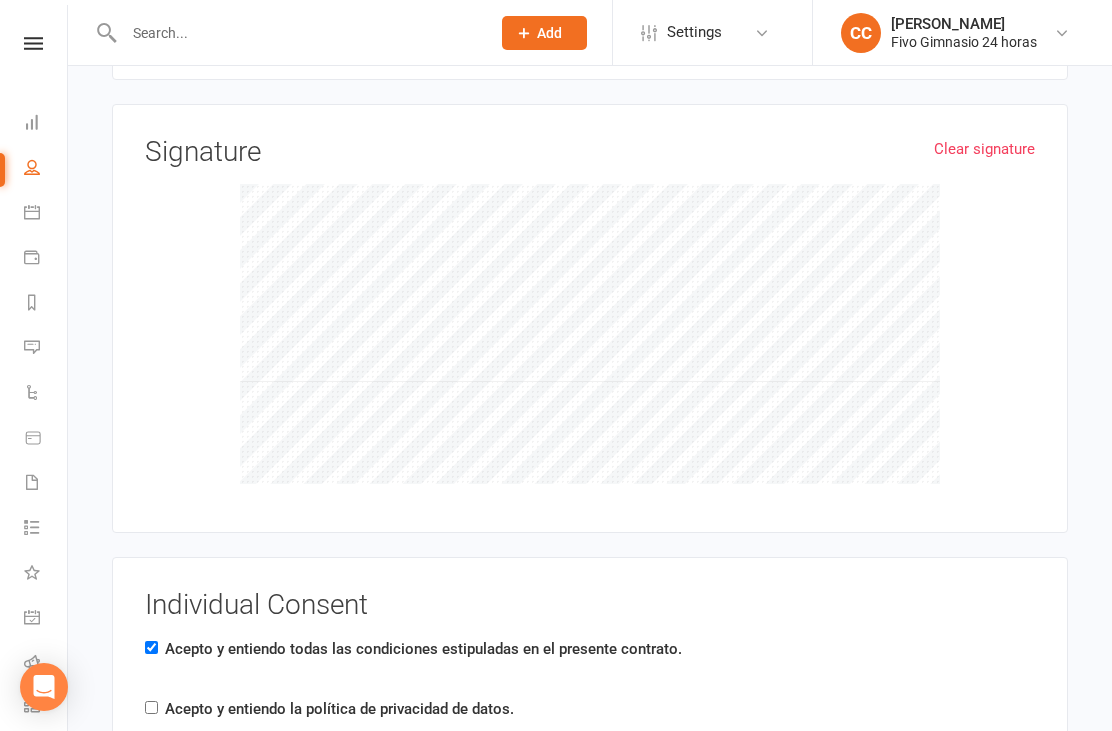 click on "Acepto y entiendo la política de privacidad de datos." at bounding box center [339, 709] 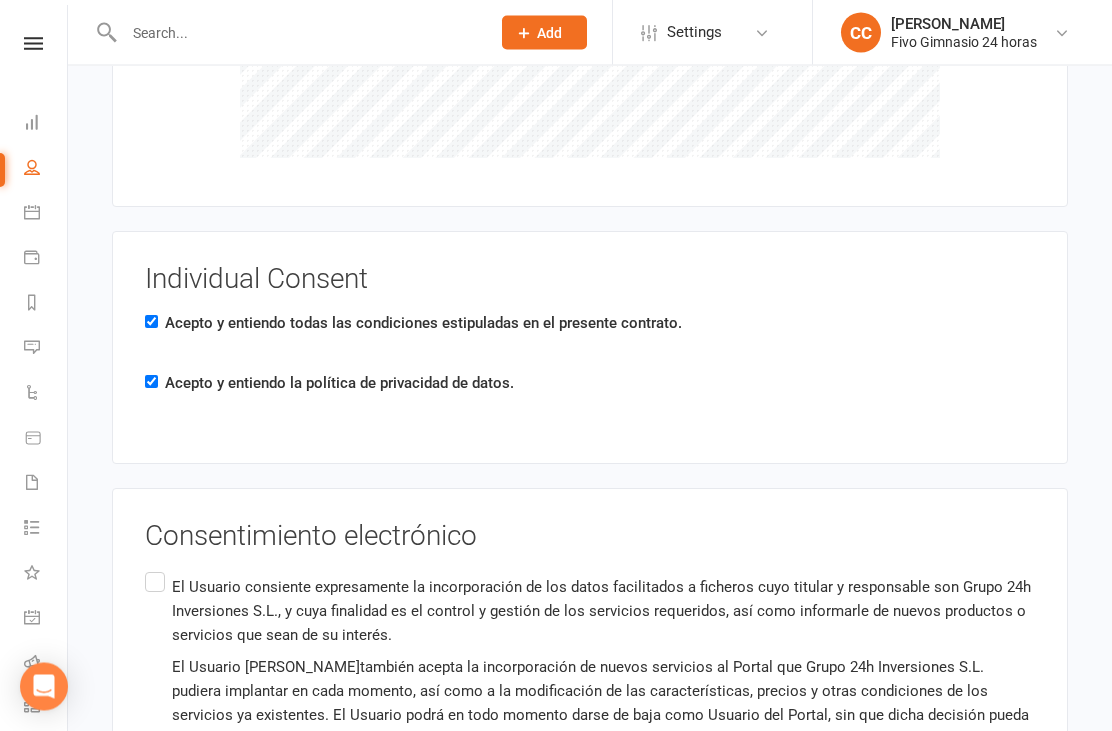 click on "El Usuario consiente expresamente la incorporación de los datos facilitados a ficheros cuyo titular y responsable son Grupo 24h Inversiones S.L., y cuya finalidad es el control y gestión de los servicios requeridos, así como informarle de nuevos productos o servicios que sean de su interés.  El Usuario [PERSON_NAME]   también acepta la incorporación de nuevos servicios al Portal que Grupo 24h Inversiones S.L. pudiera implantar en cada momento, así como a la modificación de las características, precios y otras condiciones de los servicios ya existentes. El Usuario podrá en todo momento darse de baja como Usuario del Portal, sin que dicha decisión pueda tener carácter retroactivo, comunicándolo a [EMAIL_ADDRESS][DOMAIN_NAME] o, en su caso, mediante los  automatismos  puestos a su disposición en el Portal." at bounding box center [590, 756] 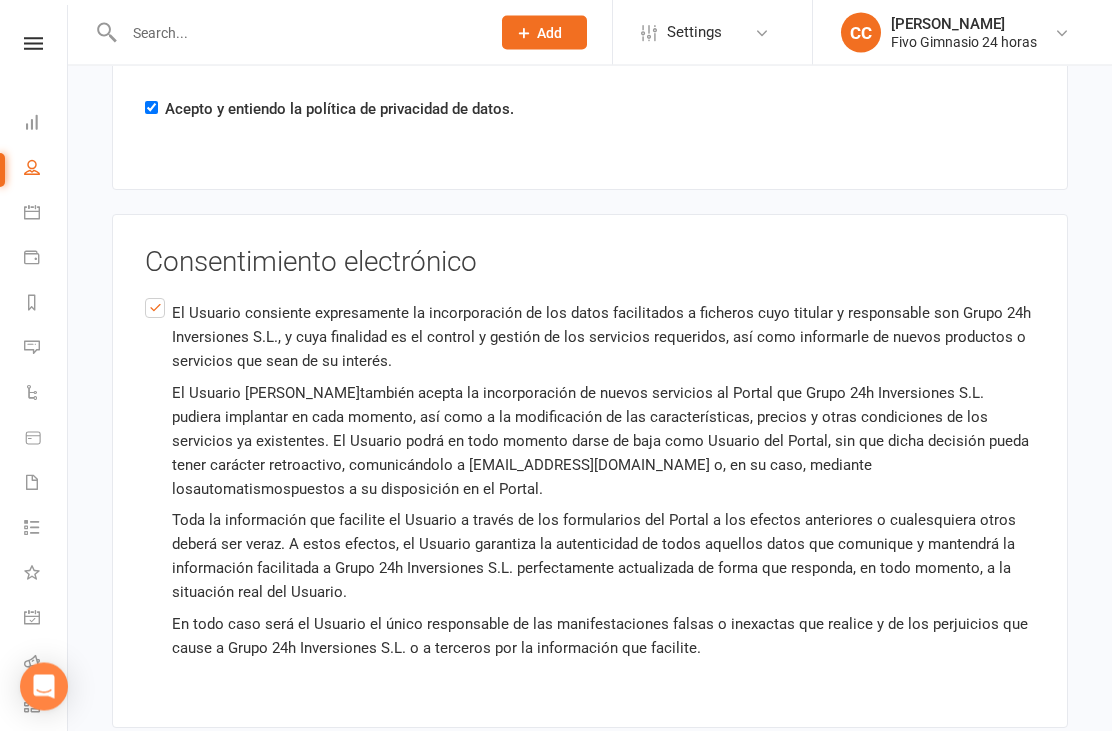 scroll, scrollTop: 3251, scrollLeft: 0, axis: vertical 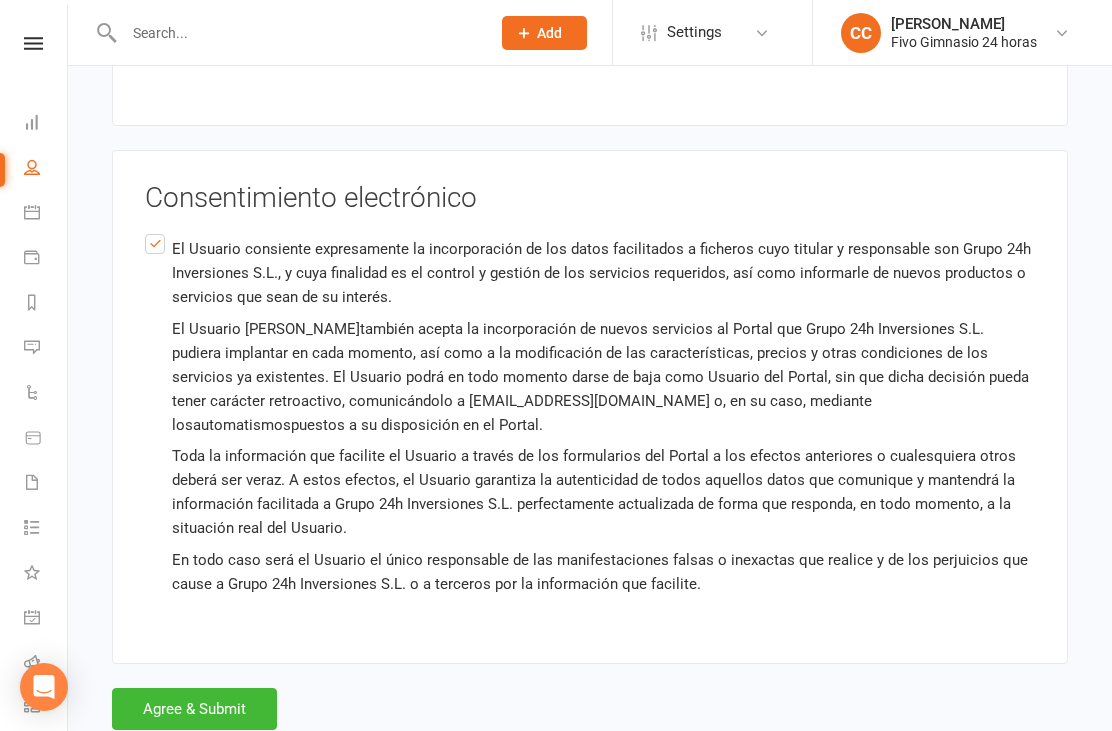click on "Agree & Submit" at bounding box center [194, 709] 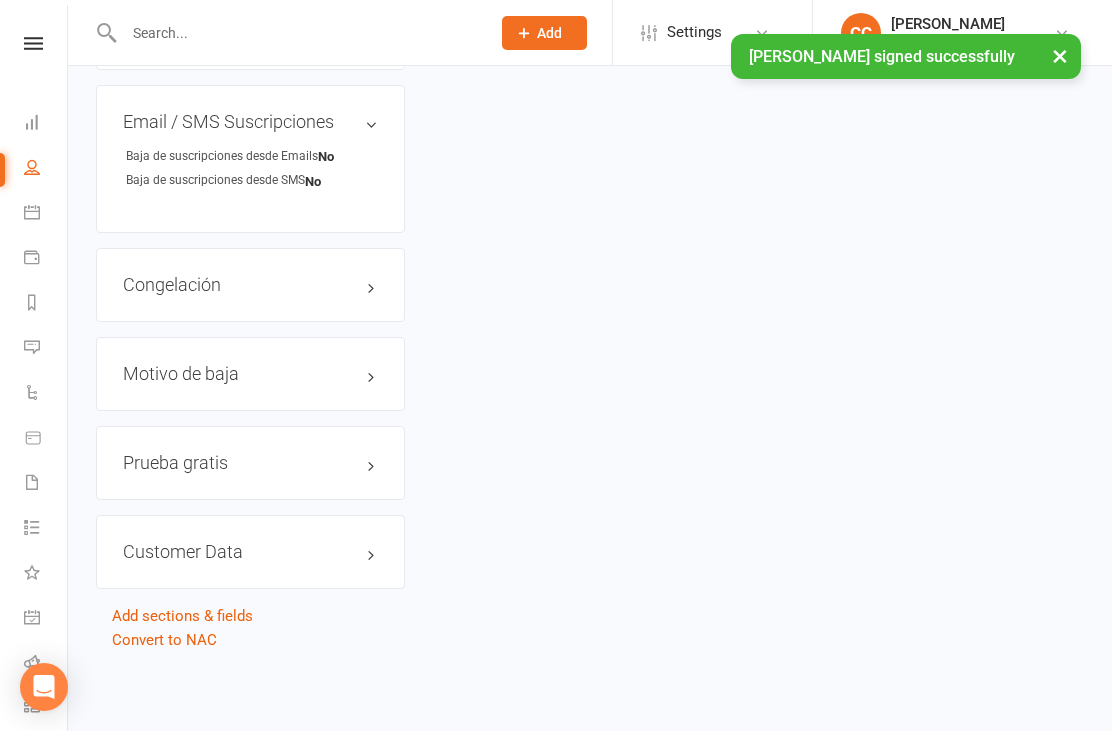 scroll, scrollTop: 0, scrollLeft: 0, axis: both 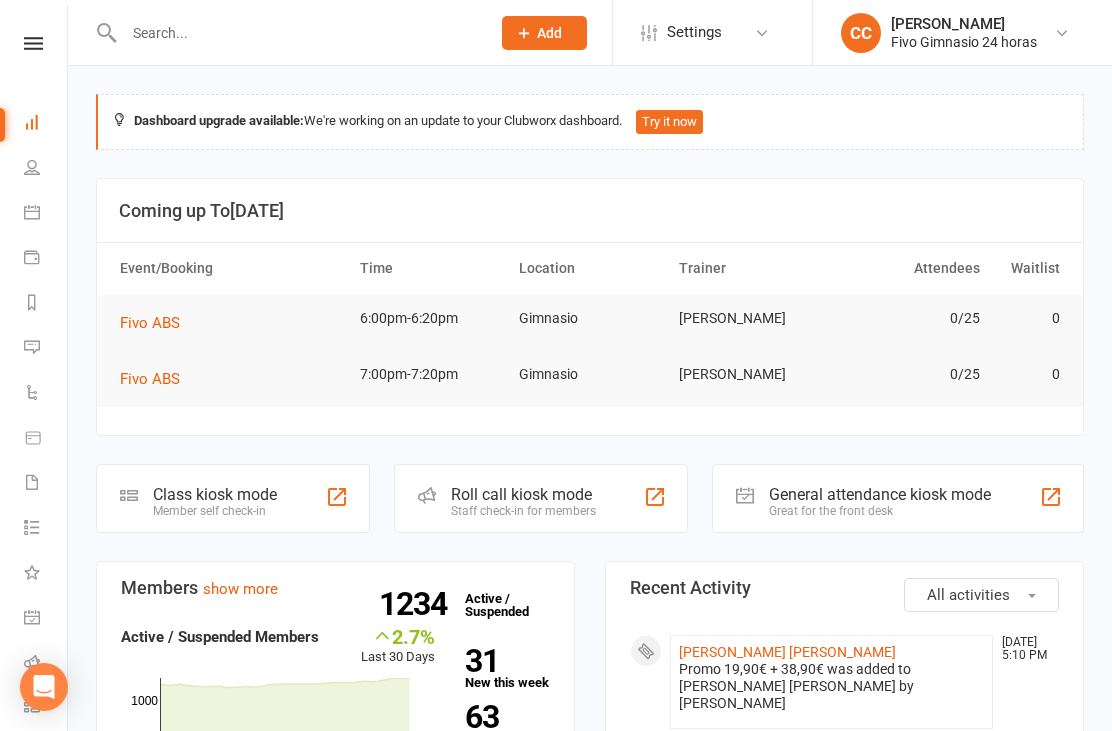click on "[PERSON_NAME] [PERSON_NAME]" 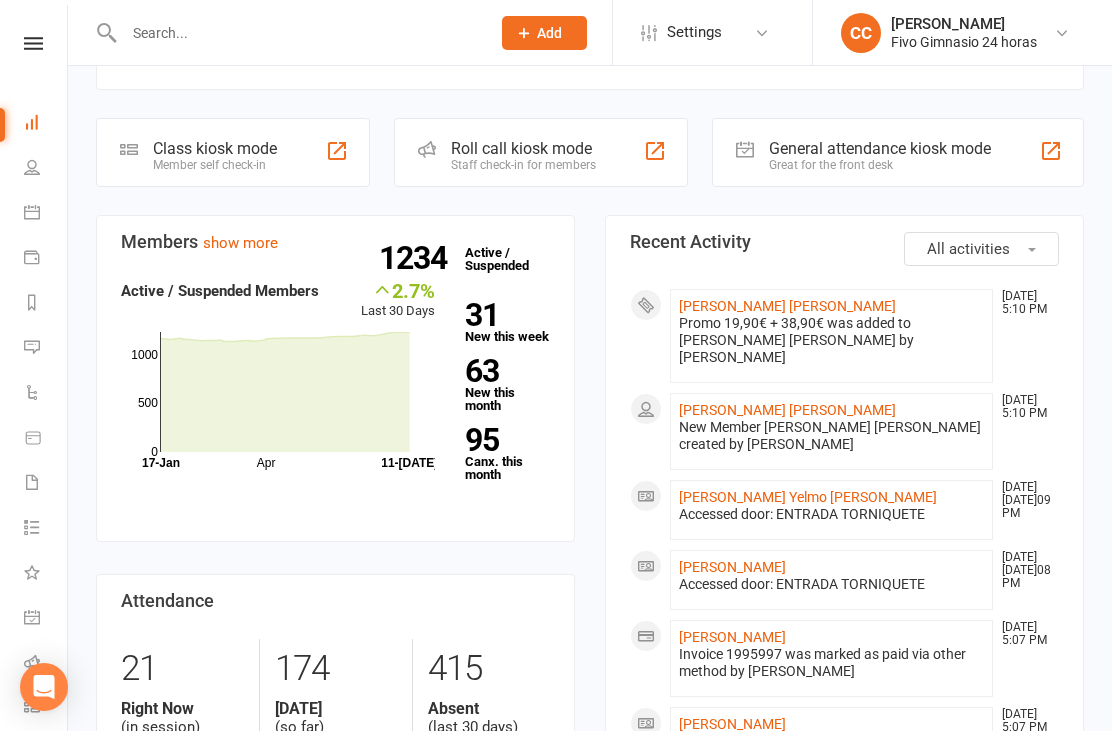 scroll, scrollTop: 0, scrollLeft: 0, axis: both 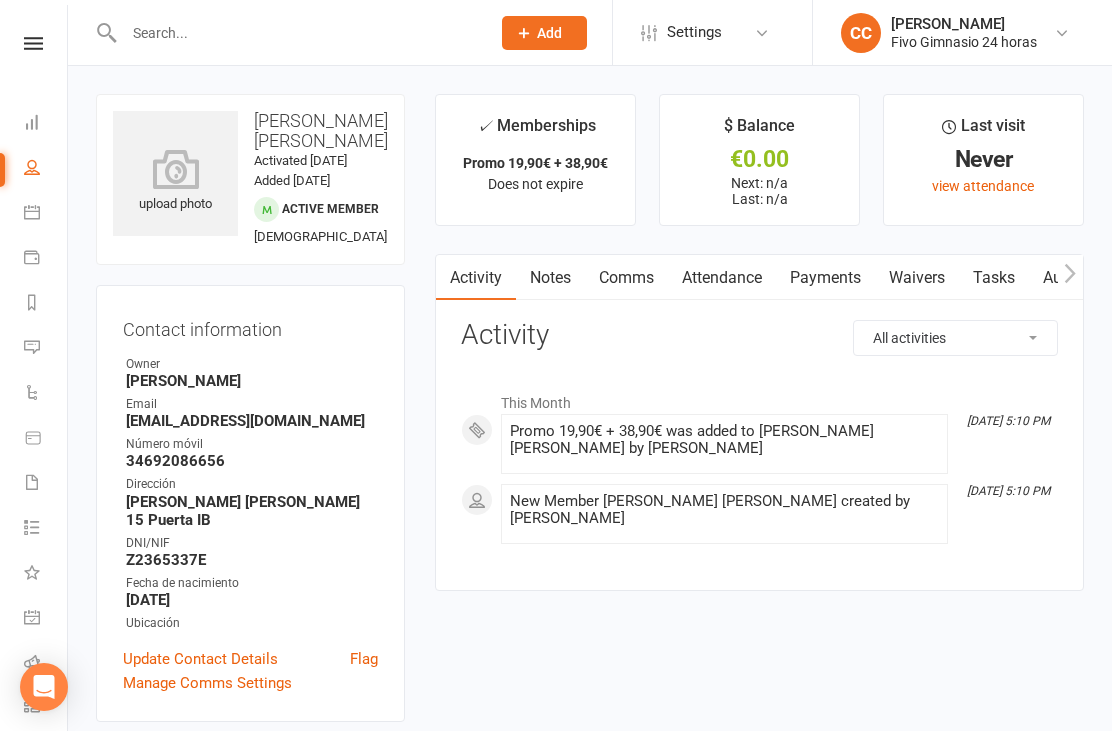 click at bounding box center [175, 169] 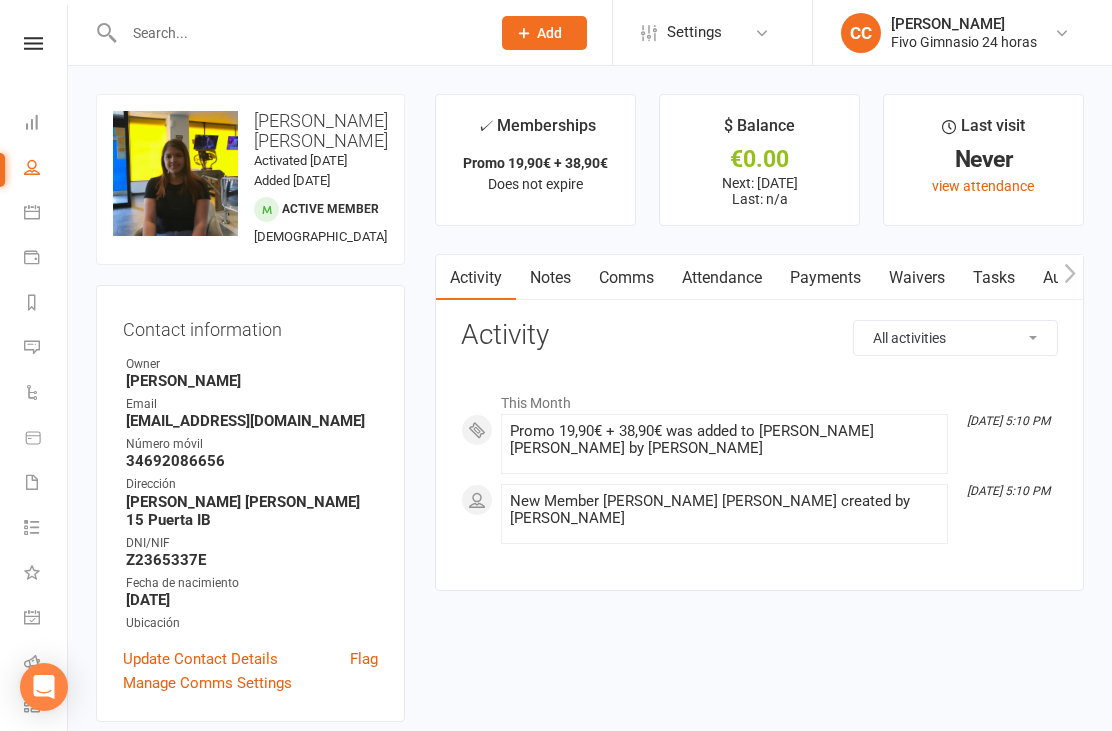 click on "Waivers" at bounding box center (917, 278) 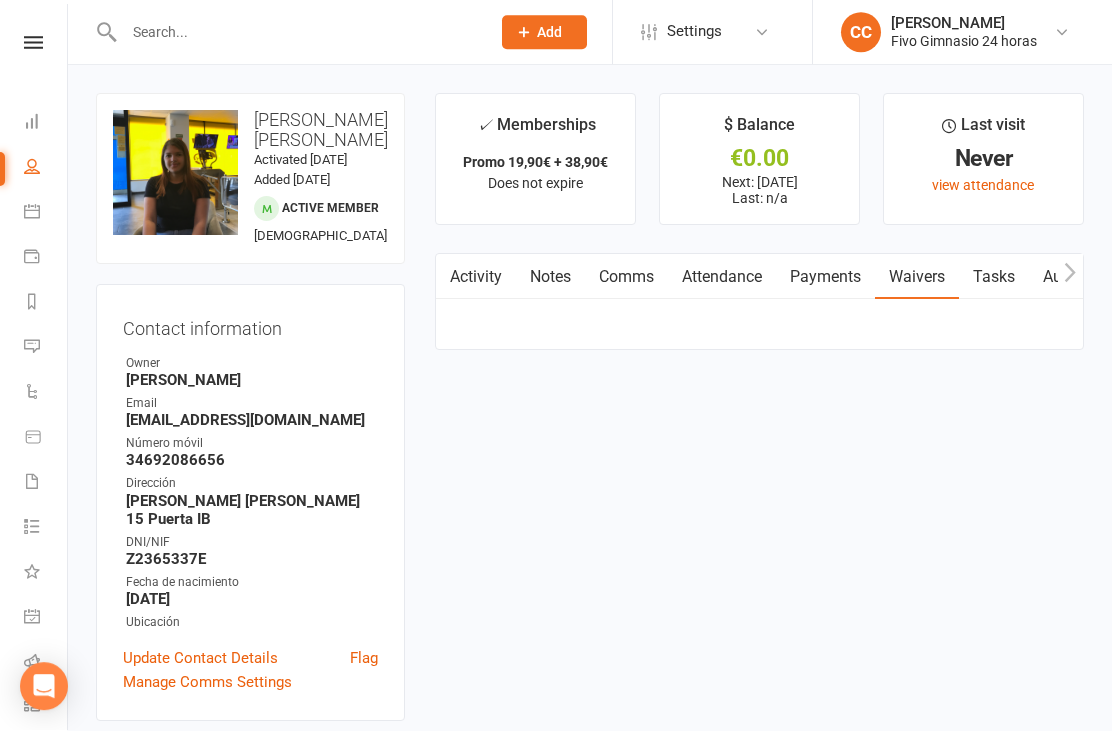 scroll, scrollTop: 64, scrollLeft: 0, axis: vertical 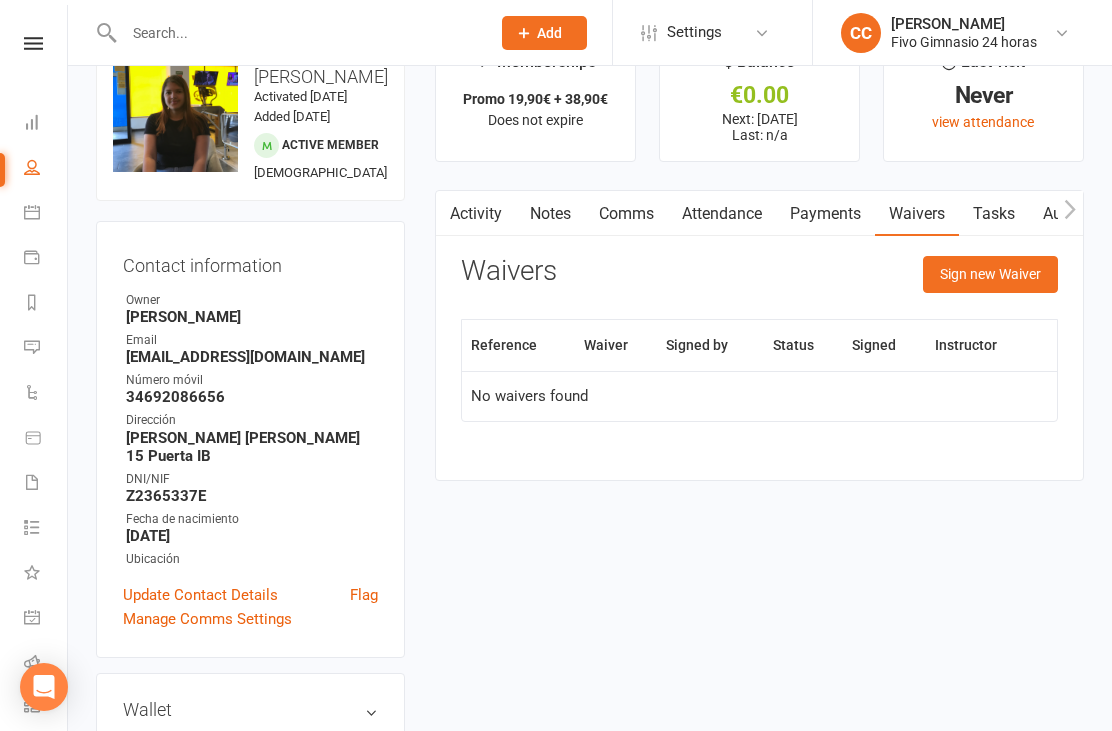 click on "Sign new Waiver" at bounding box center (990, 274) 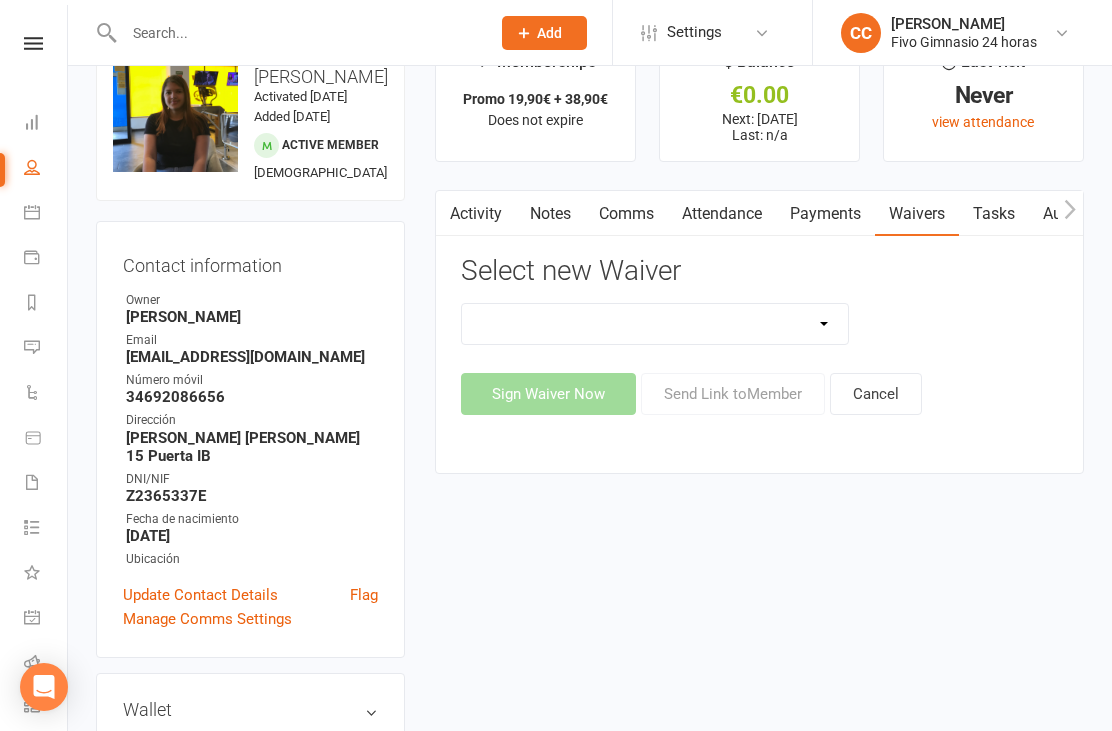 click on "Actualización De Datos De Pago Alta Online Certificación Finalización Contrato Certificación Finalización Contrato Y Devolución Entrenamiento Personal Influencer Contrato De Colaboración Lgpd Candidatos Monitor Lgpd Prospectos Nuevo Miembro (Adulto) Nuevo Miembro (Adulto Sin Wallet) Nuevo Miembro (Menor) [GEOGRAPHIC_DATA] (Menor) (No usar) Nuevo Miembro (Menor sin Wallet) Reembolso De Membresia Reembolso De Membresia 44.90€" at bounding box center [655, 324] 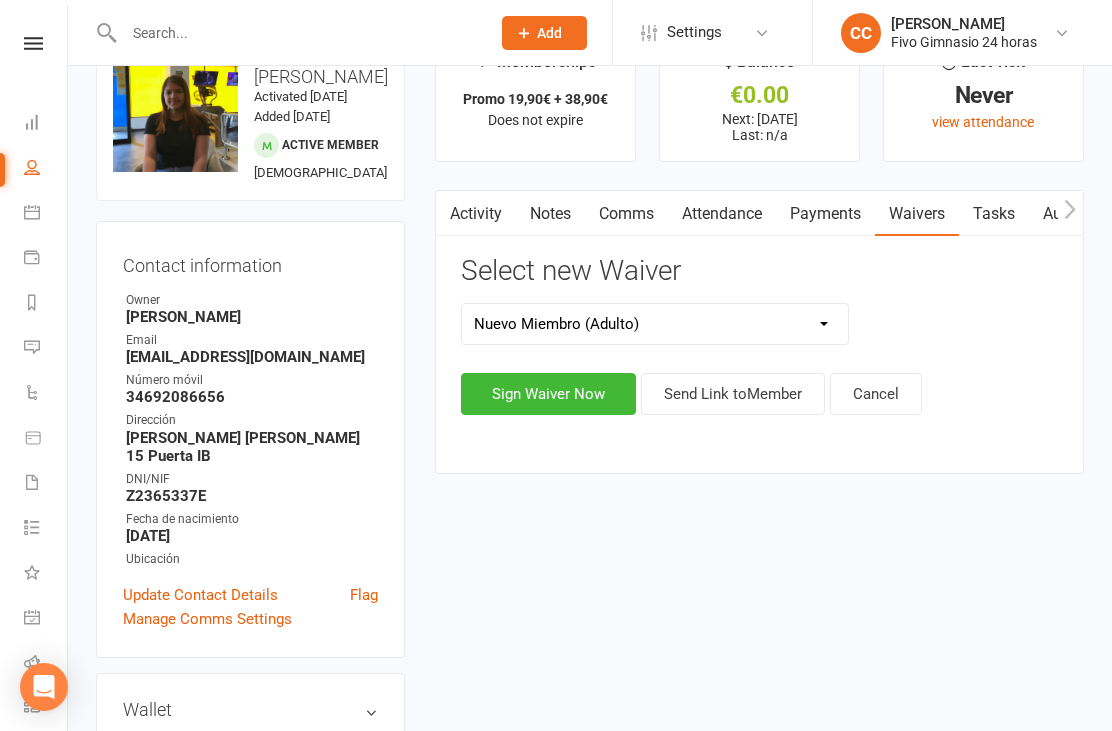 click on "Sign Waiver Now" at bounding box center [548, 394] 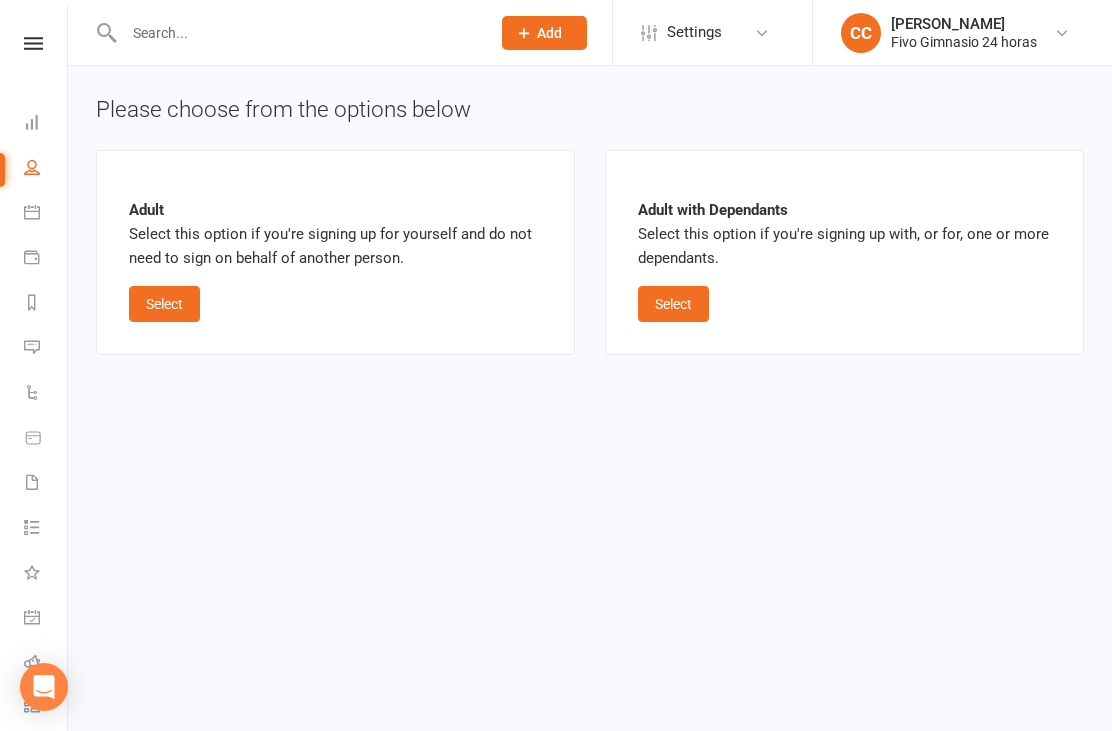 scroll, scrollTop: 0, scrollLeft: 0, axis: both 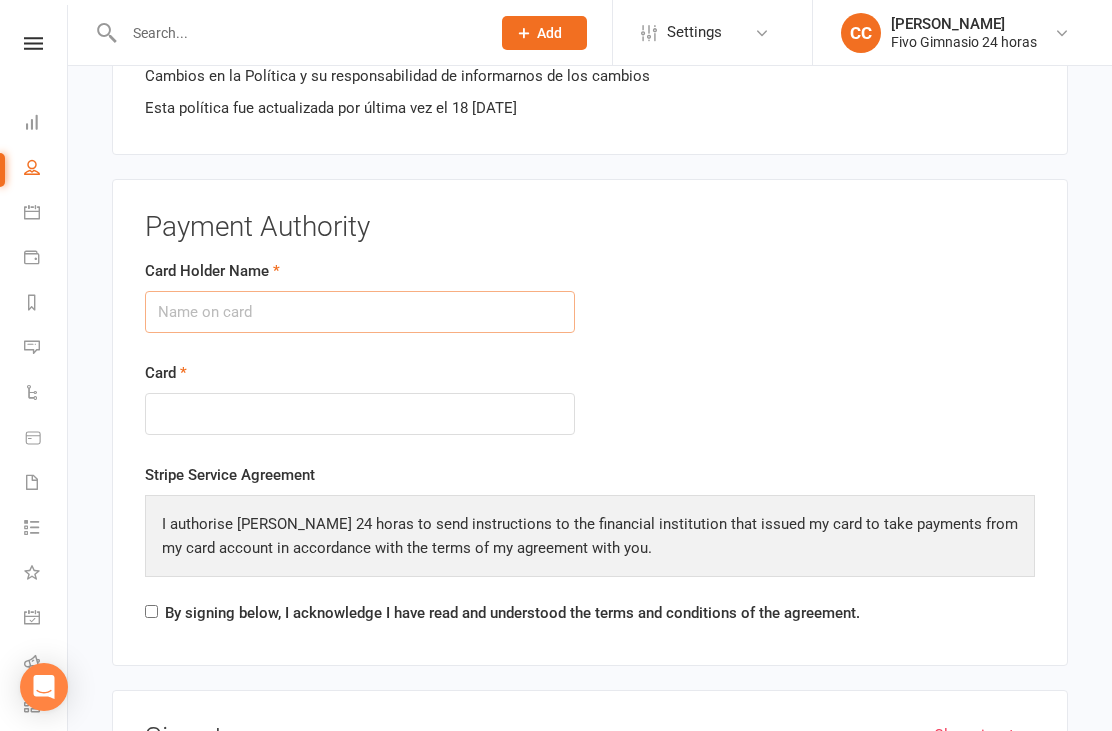 click on "Card Holder Name" at bounding box center [360, 312] 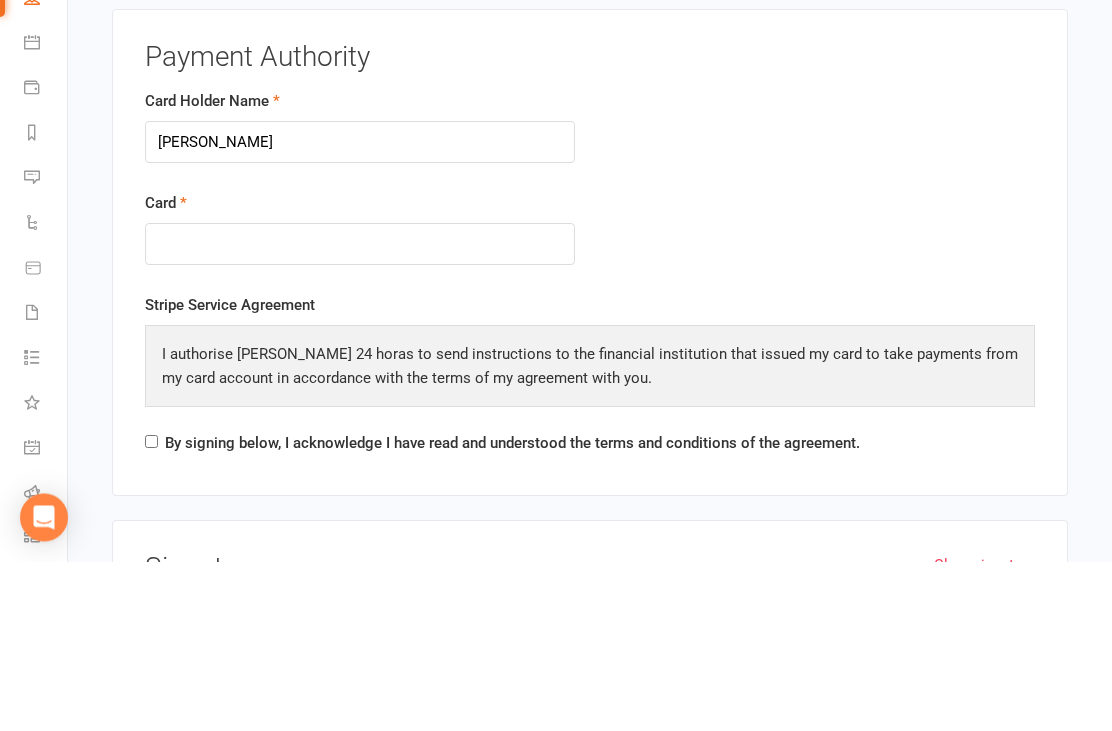 click at bounding box center [360, 414] 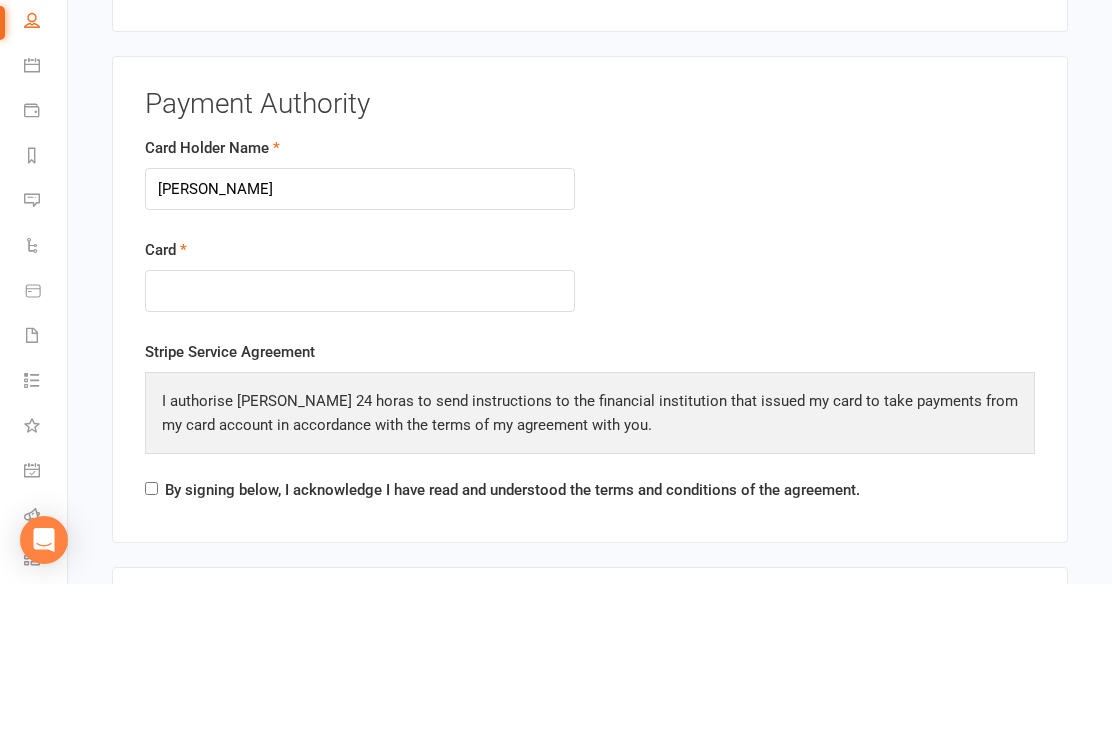 scroll, scrollTop: 2146, scrollLeft: 0, axis: vertical 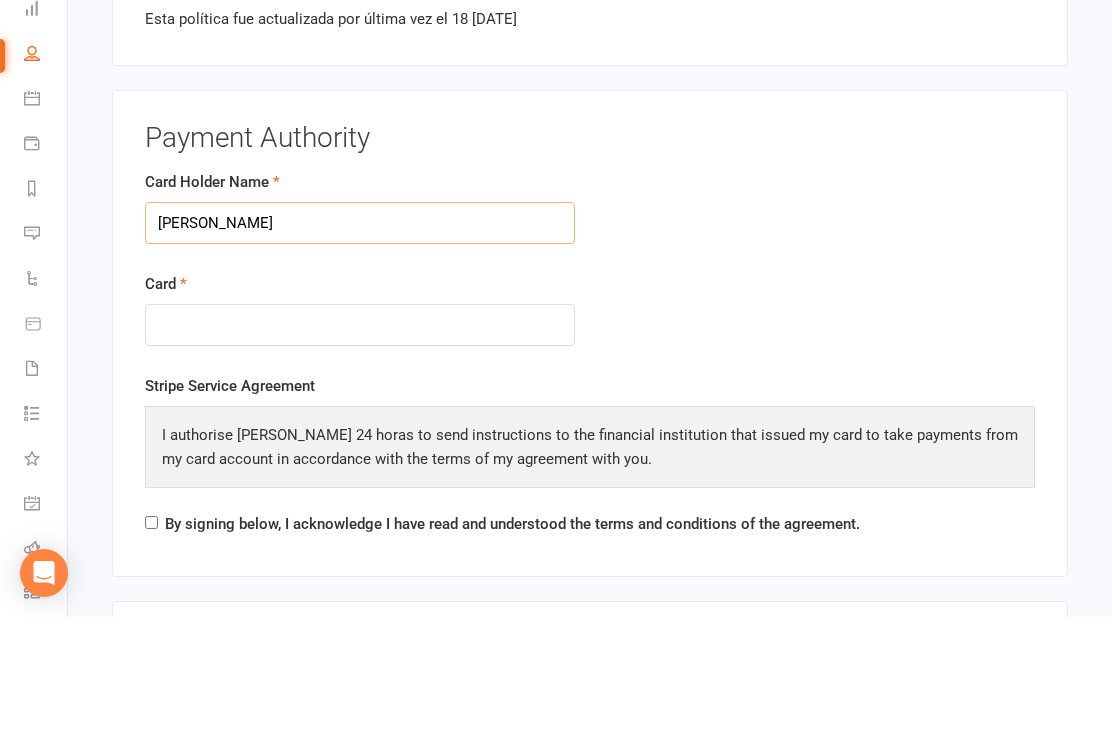 click on "Barbara castillo" at bounding box center [360, 337] 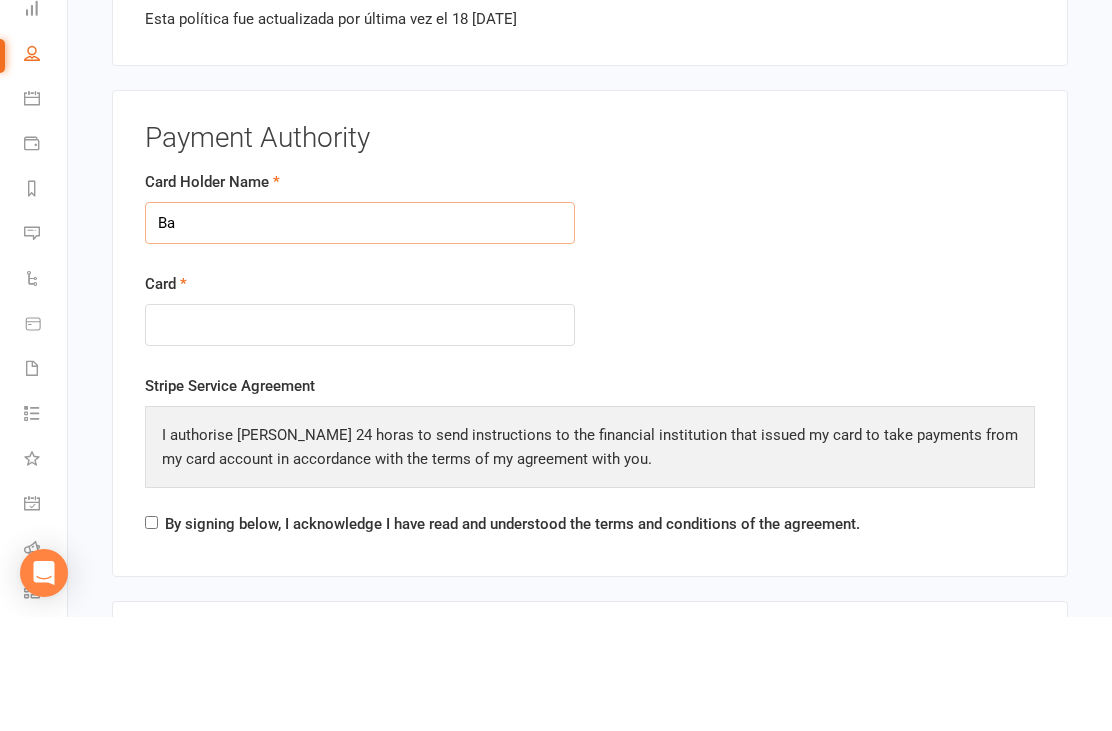 type on "B" 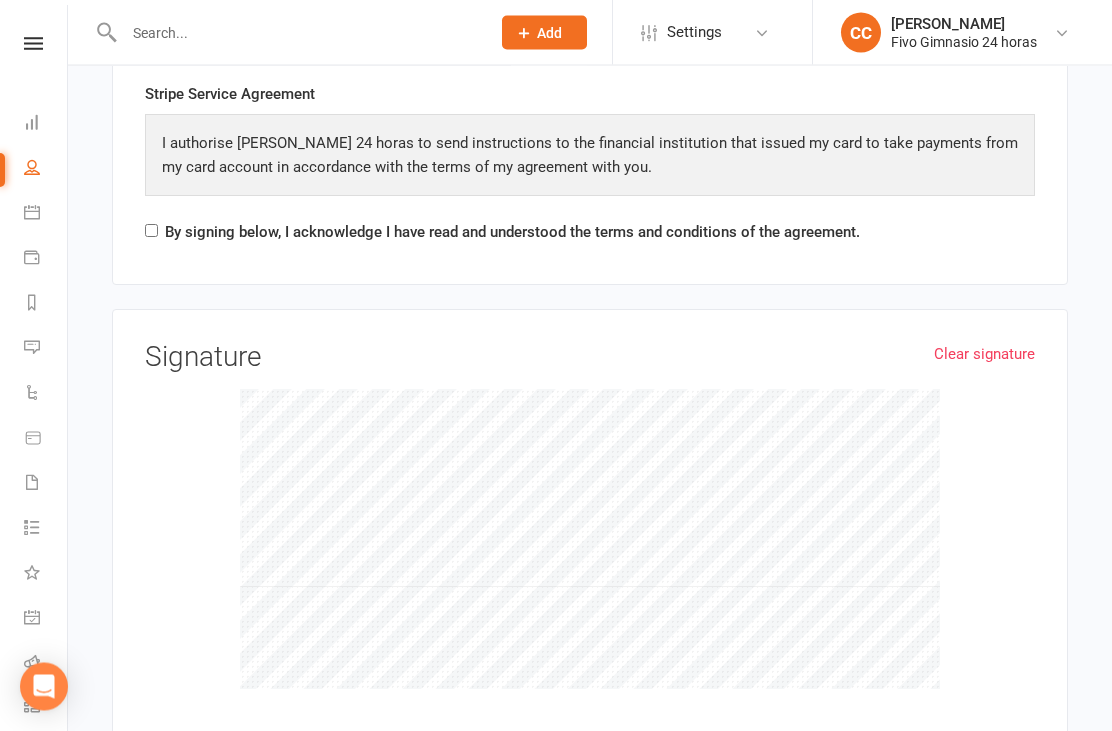 scroll, scrollTop: 2552, scrollLeft: 0, axis: vertical 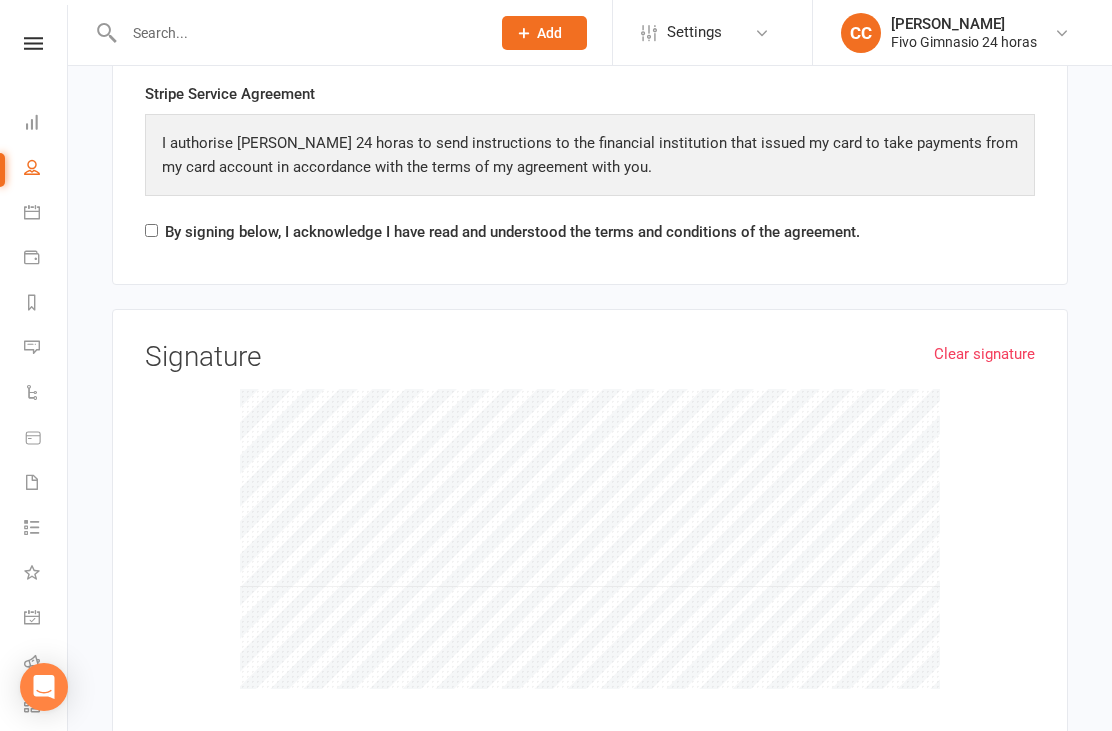 type on "Janelyn A Ascanio Santaella" 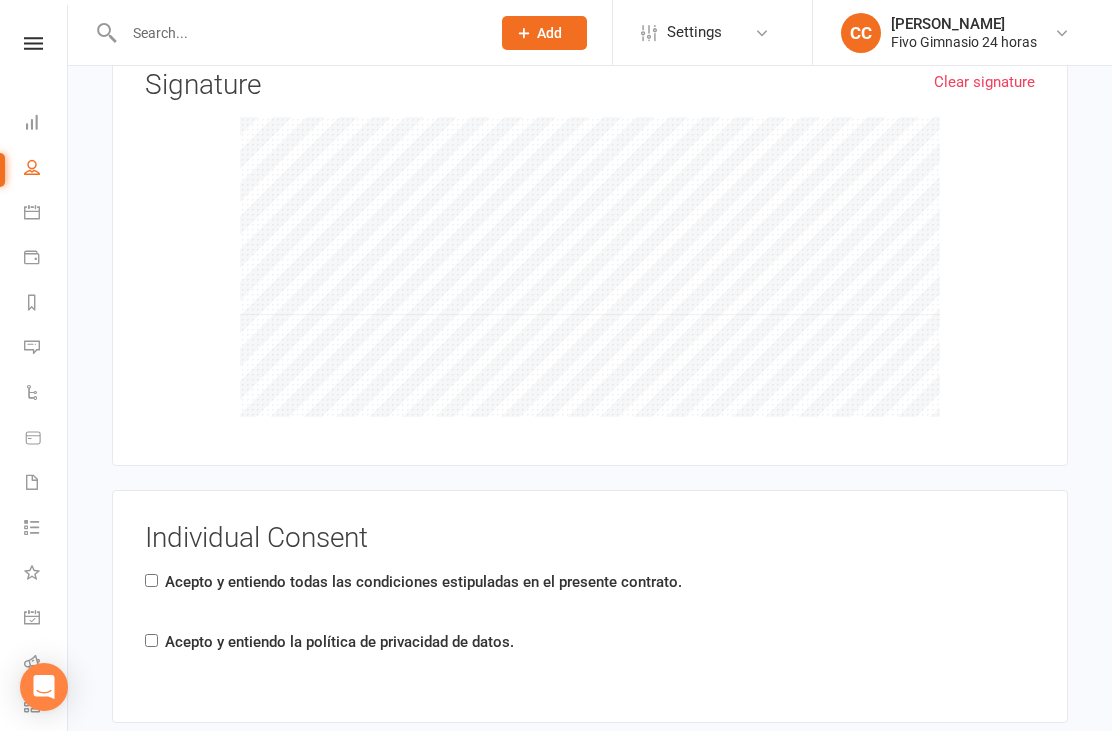 click on "Acepto y entiendo todas las condiciones estipuladas en el presente contrato." at bounding box center (423, 582) 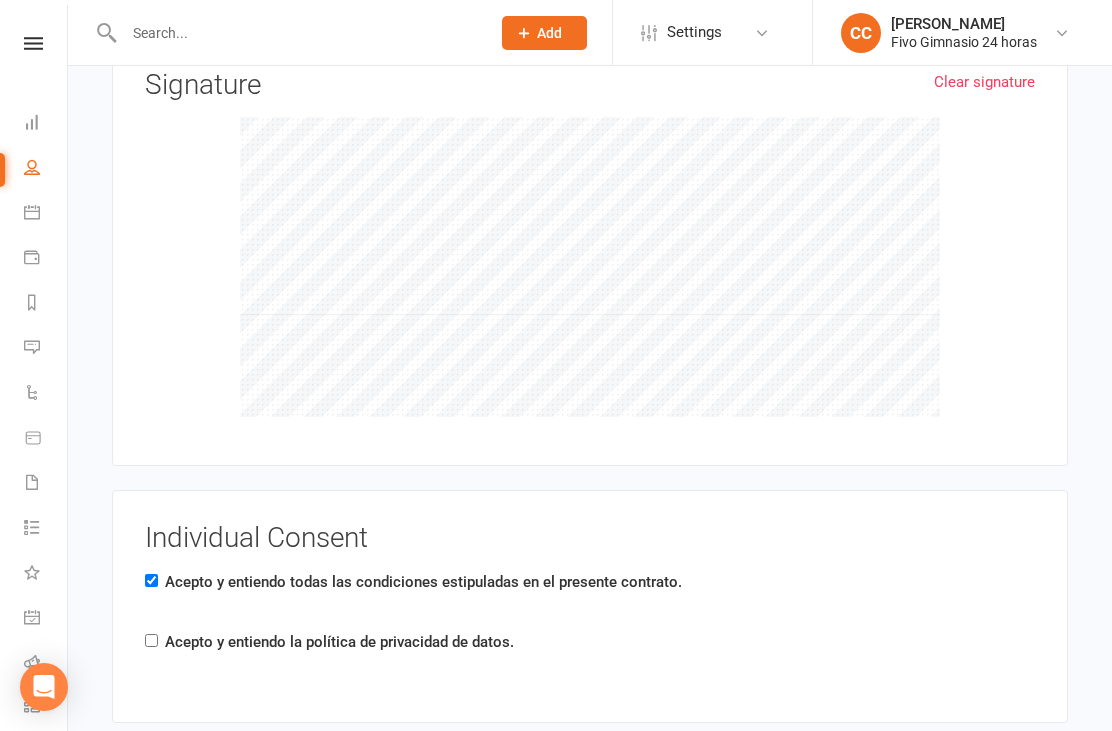 click on "Acepto y entiendo la política de privacidad de datos." at bounding box center (339, 642) 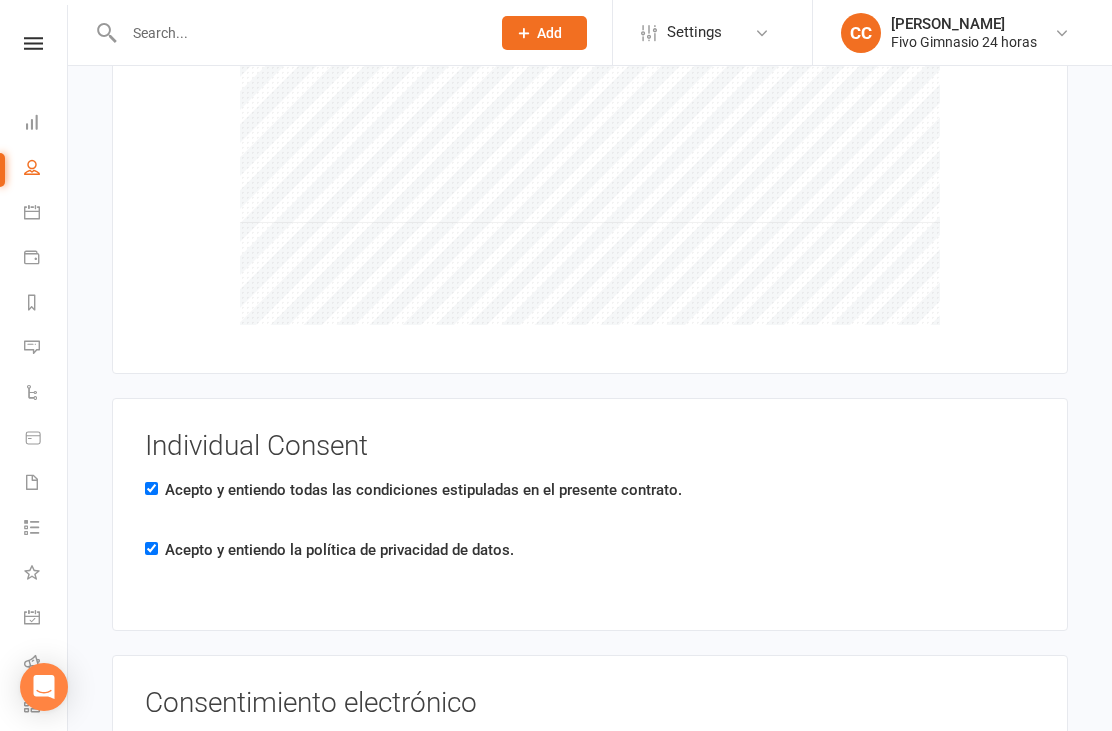 click on "Consentimiento electrónico El Usuario consiente expresamente la incorporación de los datos facilitados a ficheros cuyo titular y responsable son Grupo 24h Inversiones S.L., y cuya finalidad es el control y gestión de los servicios requeridos, así como informarle de nuevos productos o servicios que sean de su interés.  El Usuario Barbara Harleiny Castillo Ascanio   también acepta la incorporación de nuevos servicios al Portal que Grupo 24h Inversiones S.L. pudiera implantar en cada momento, así como a la modificación de las características, precios y otras condiciones de los servicios ya existentes. El Usuario podrá en todo momento darse de baja como Usuario del Portal, sin que dicha decisión pueda tener carácter retroactivo, comunicándolo a hola@fivogym.es o, en su caso, mediante los  automatismos  puestos a su disposición en el Portal." at bounding box center (590, 912) 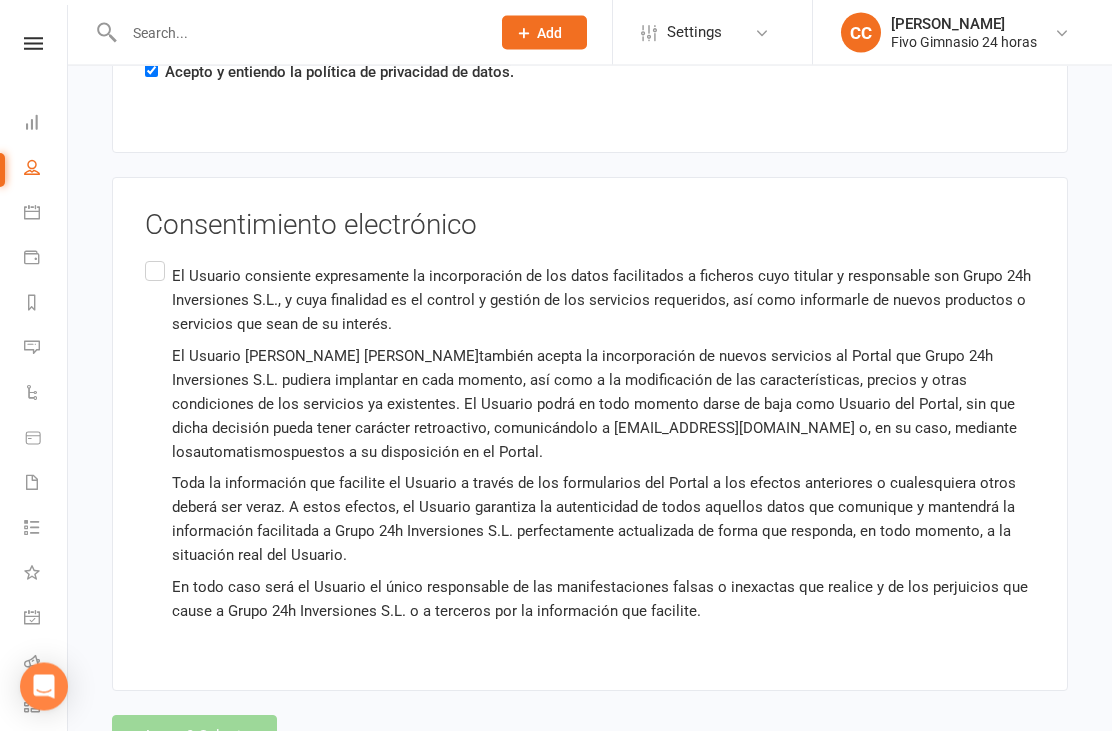 click on "El Usuario consiente expresamente la incorporación de los datos facilitados a ficheros cuyo titular y responsable son Grupo 24h Inversiones S.L., y cuya finalidad es el control y gestión de los servicios requeridos, así como informarle de nuevos productos o servicios que sean de su interés.  El Usuario Barbara Harleiny Castillo Ascanio   también acepta la incorporación de nuevos servicios al Portal que Grupo 24h Inversiones S.L. pudiera implantar en cada momento, así como a la modificación de las características, precios y otras condiciones de los servicios ya existentes. El Usuario podrá en todo momento darse de baja como Usuario del Portal, sin que dicha decisión pueda tener carácter retroactivo, comunicándolo a hola@fivogym.es o, en su caso, mediante los  automatismos  puestos a su disposición en el Portal." at bounding box center (590, 445) 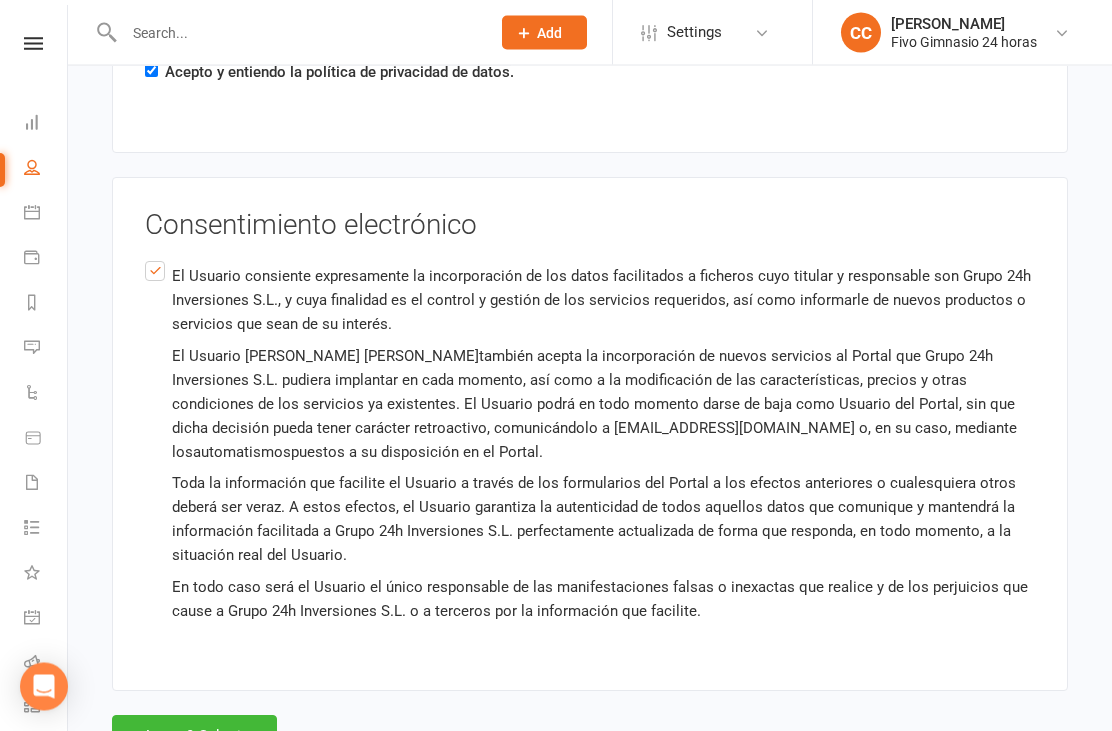 scroll, scrollTop: 3394, scrollLeft: 0, axis: vertical 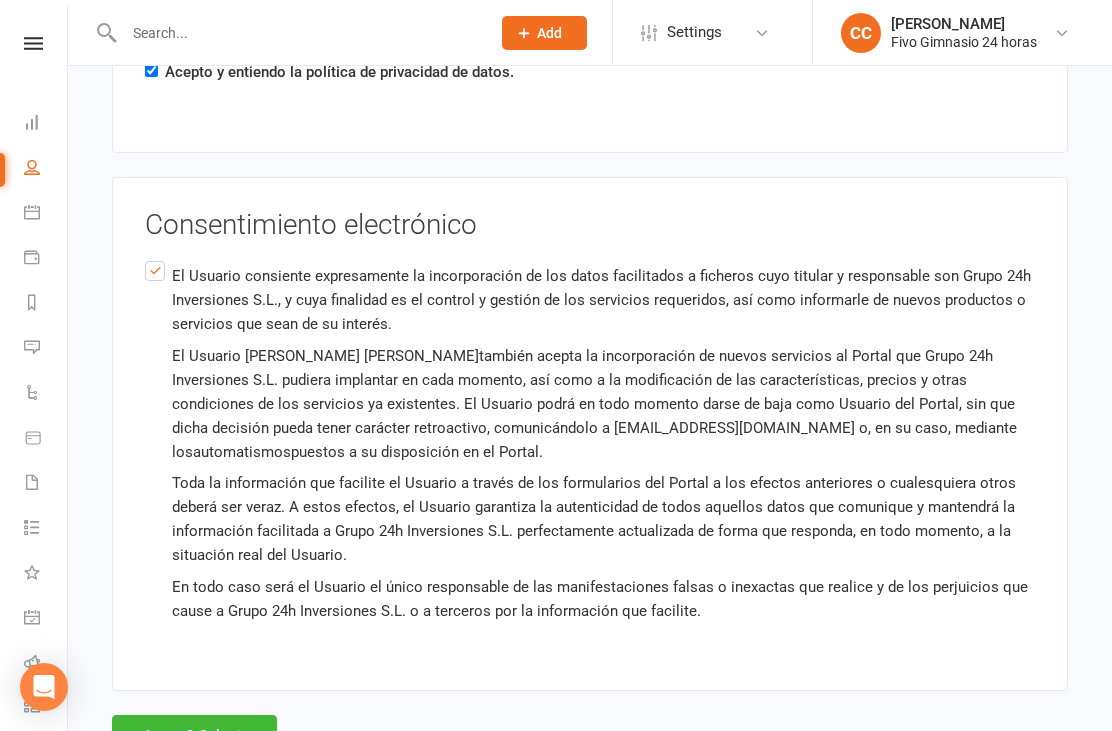 click on "Agree & Submit" at bounding box center (194, 736) 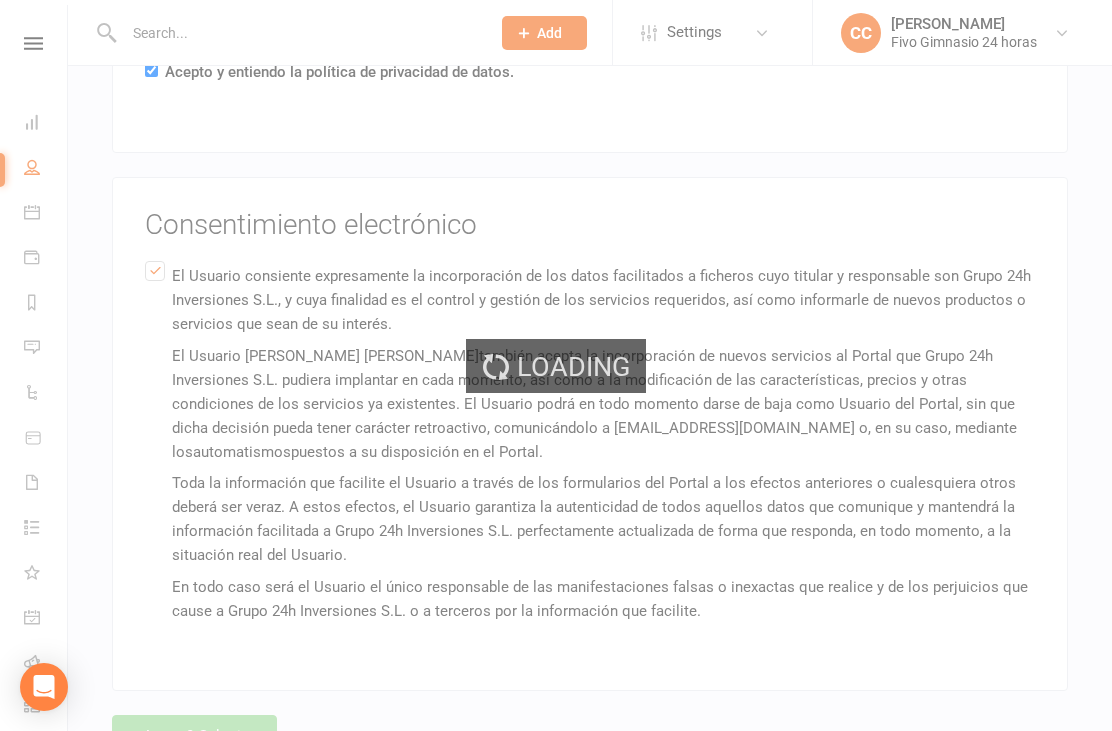 scroll, scrollTop: 0, scrollLeft: 0, axis: both 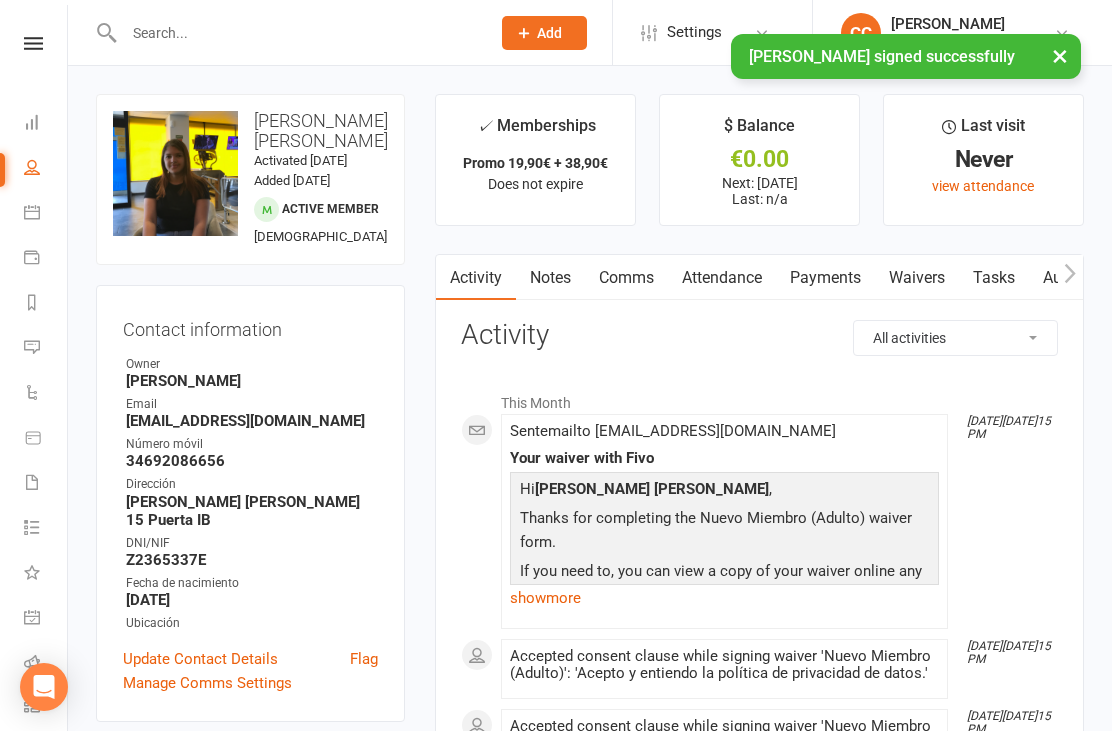 click on "Payments" at bounding box center (825, 278) 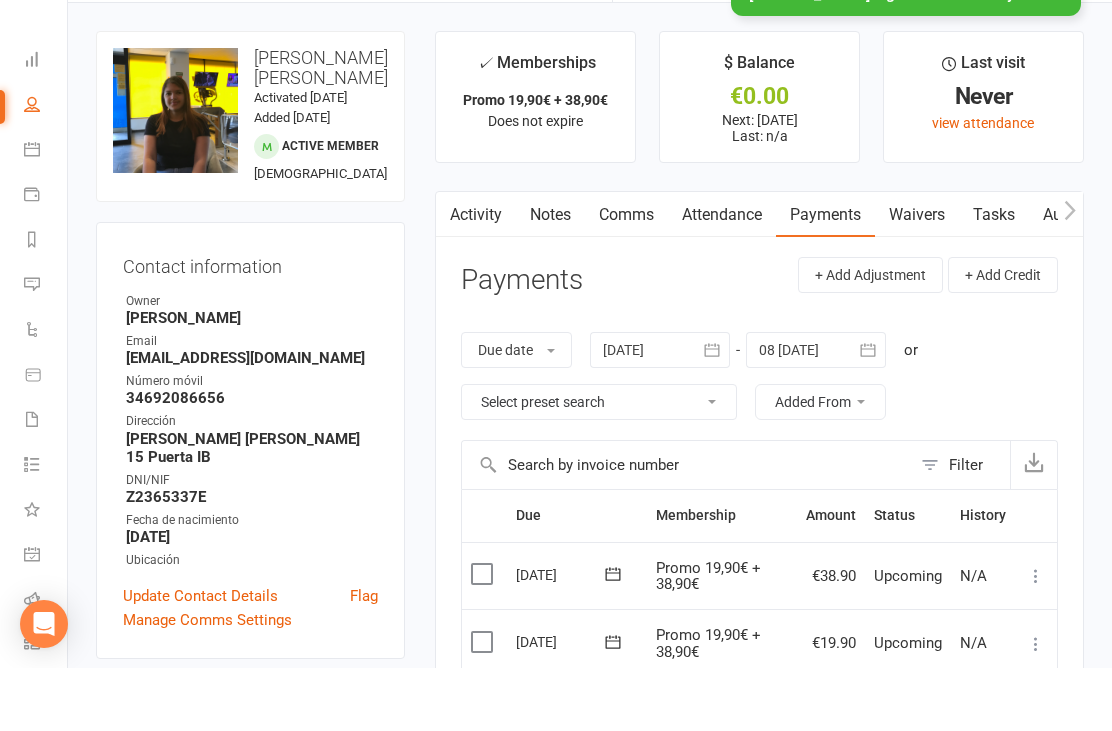 scroll, scrollTop: 64, scrollLeft: 0, axis: vertical 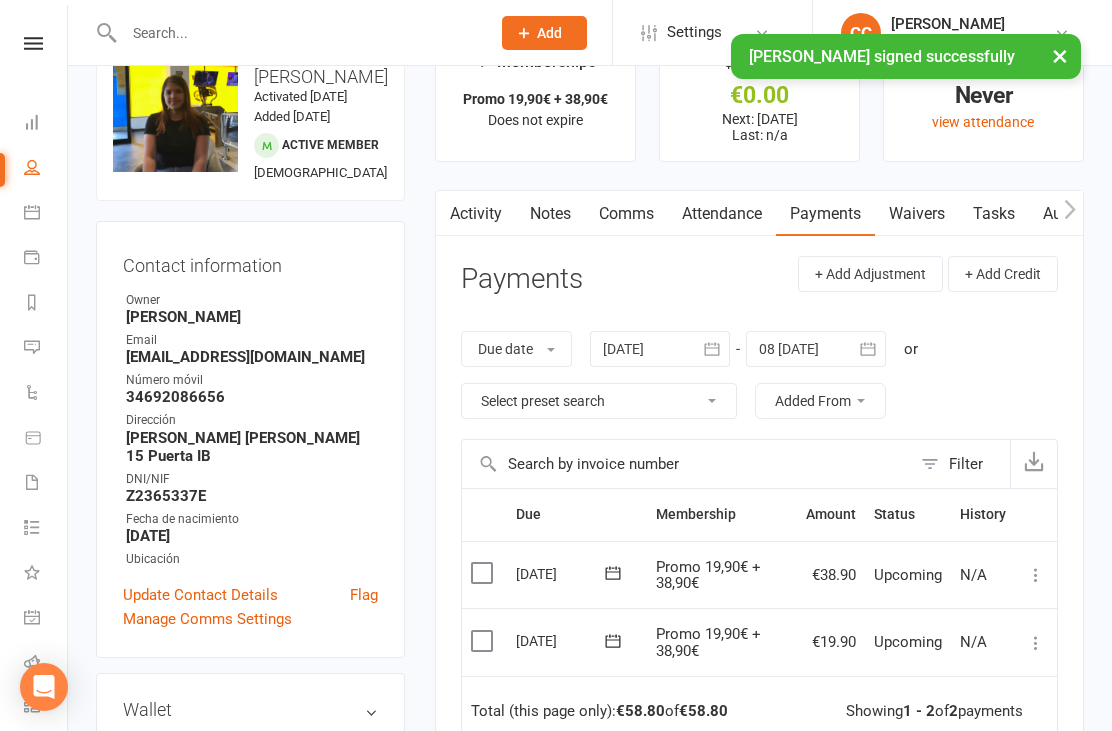 click at bounding box center [1036, 643] 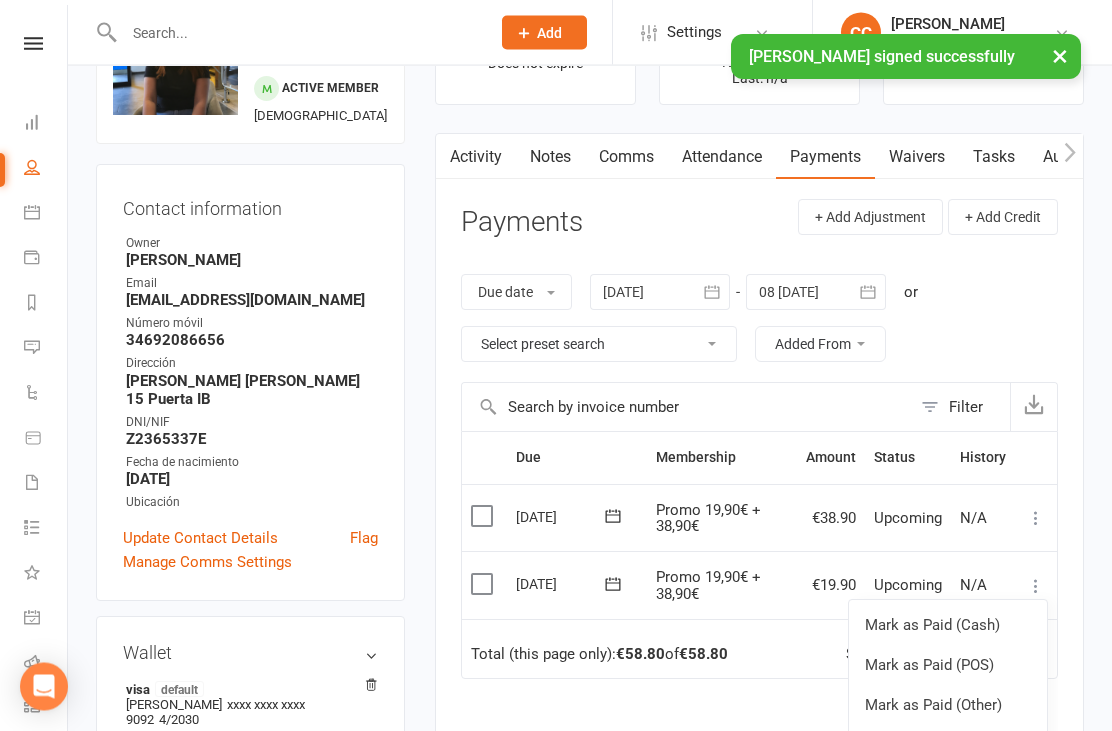 click on "Mark as Paid (Other)" at bounding box center (948, 706) 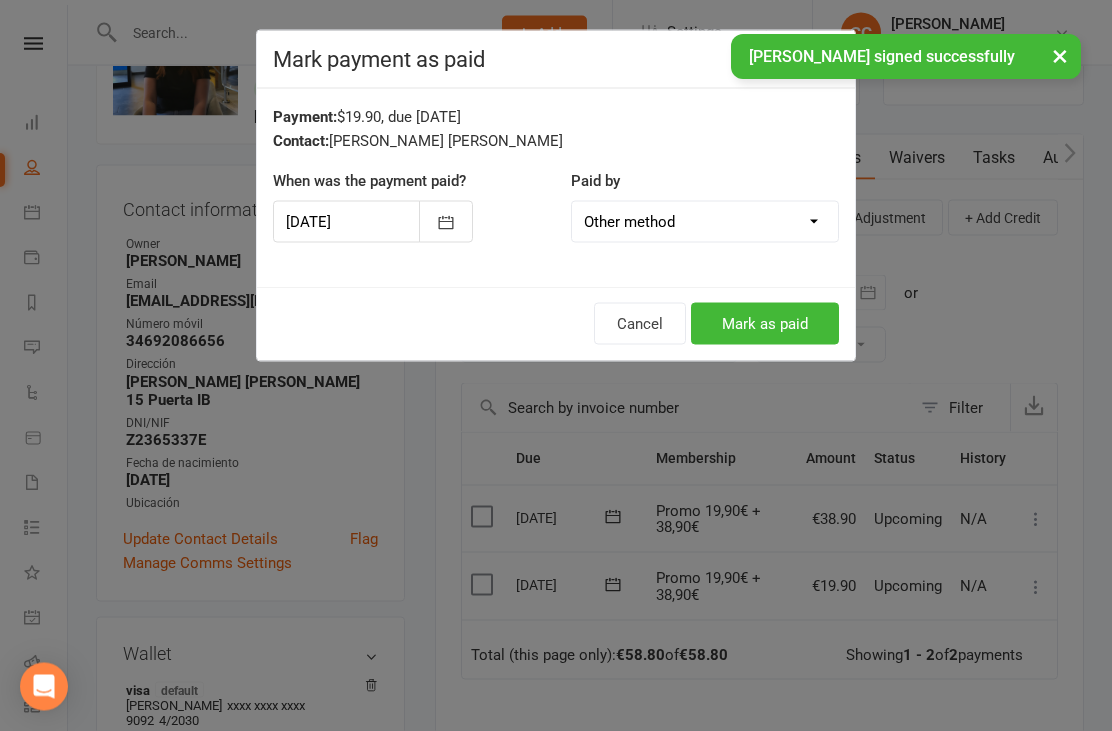 scroll, scrollTop: 121, scrollLeft: 0, axis: vertical 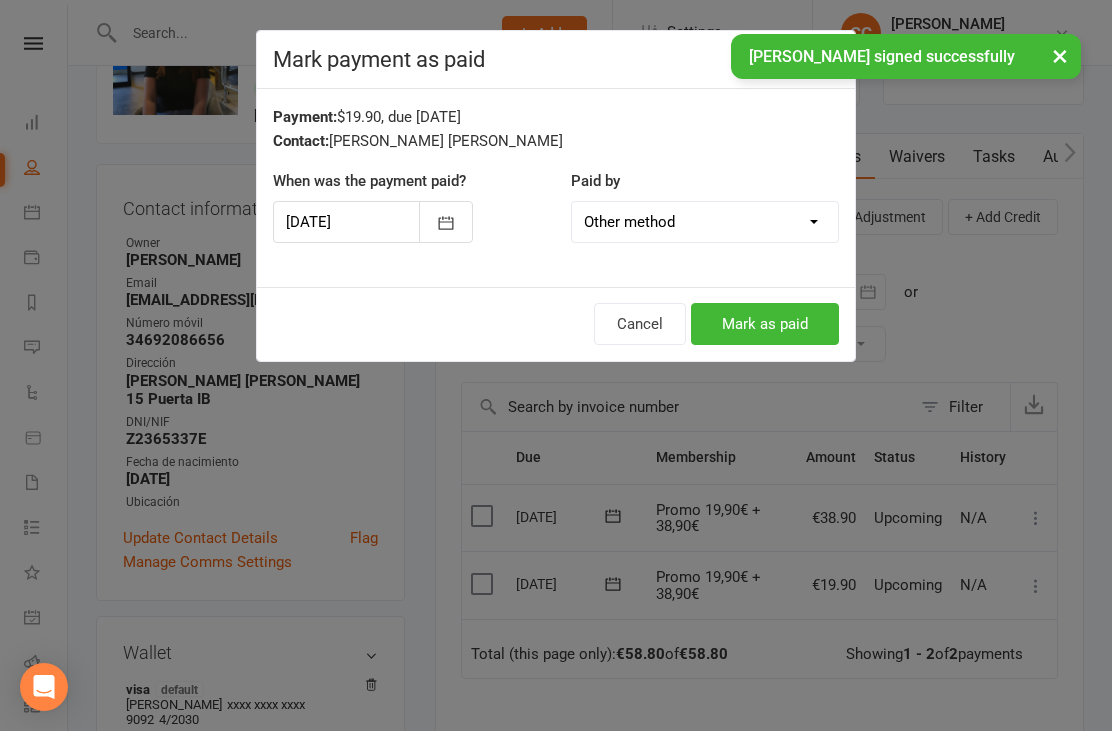 click on "Mark as paid" at bounding box center [765, 324] 